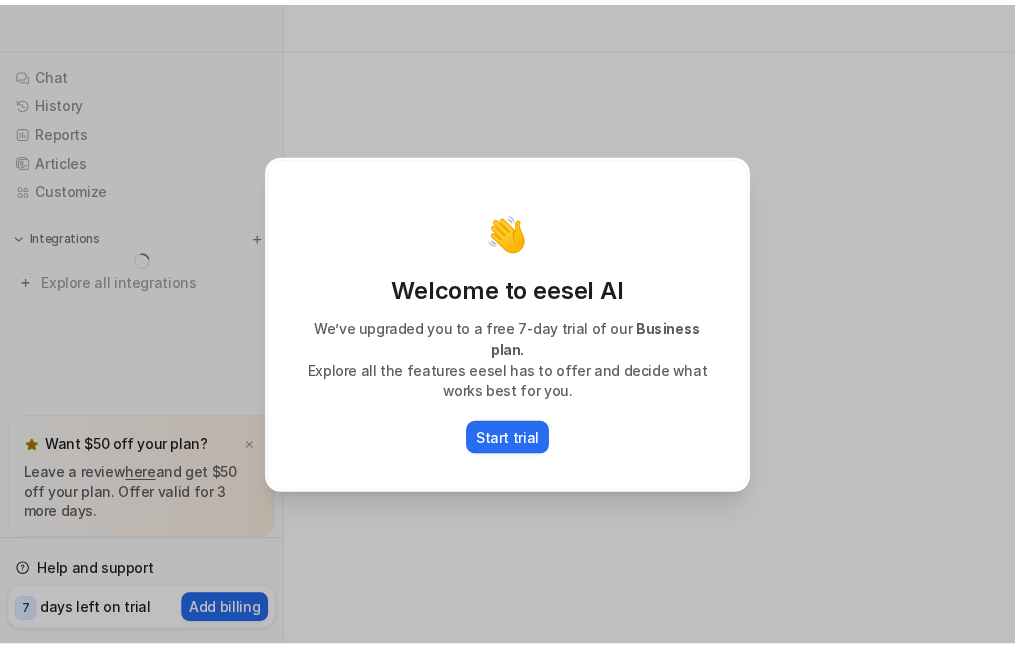 scroll, scrollTop: 0, scrollLeft: 0, axis: both 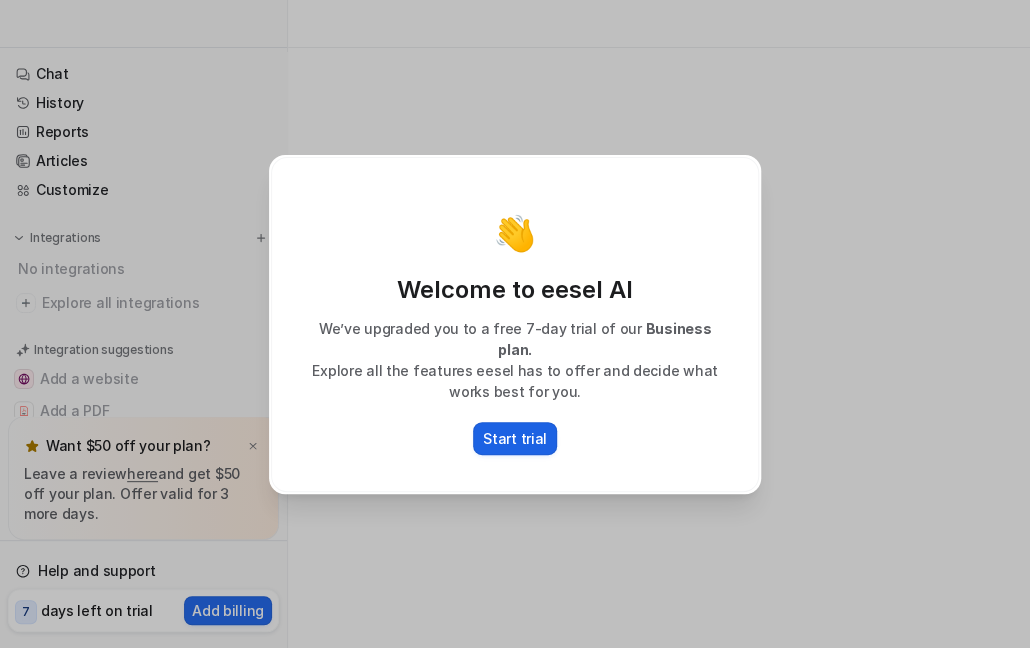 click on "Start trial" at bounding box center (515, 438) 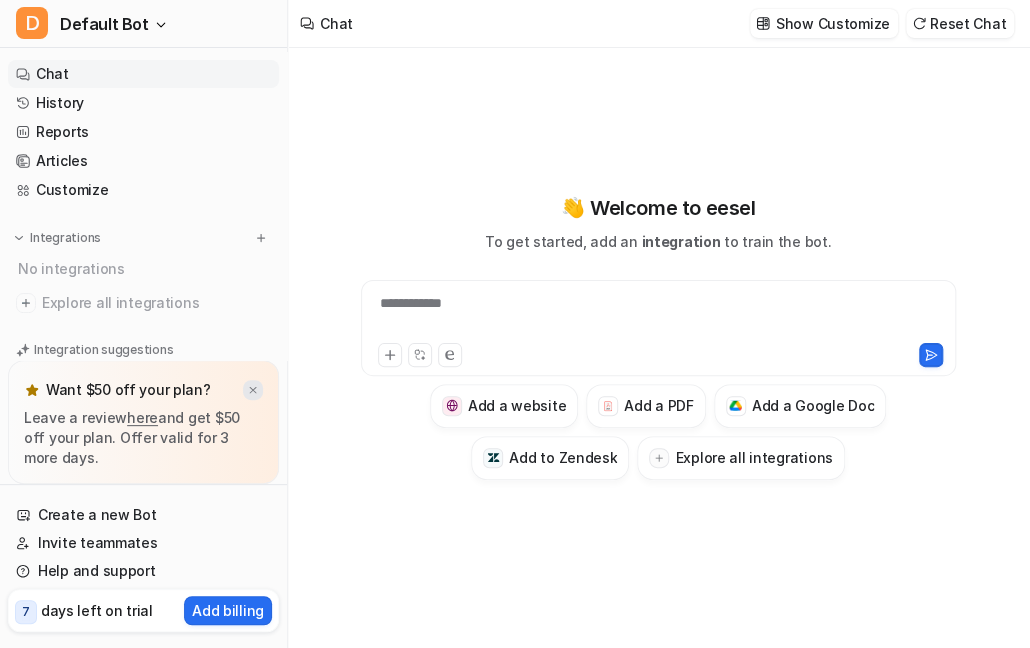 click at bounding box center [253, 390] 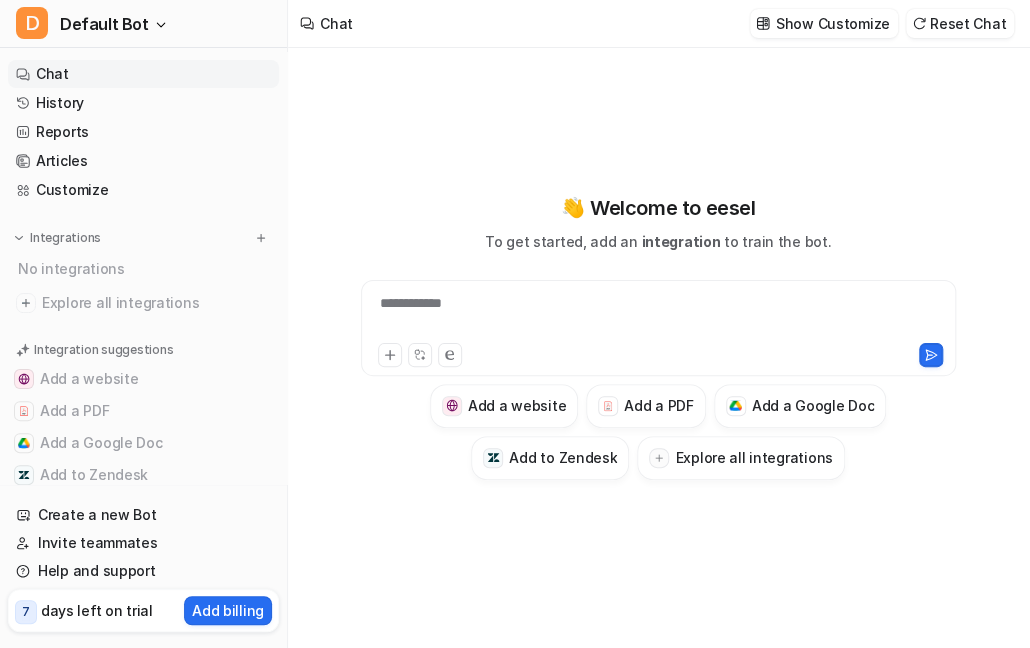 click on "**********" at bounding box center [659, 316] 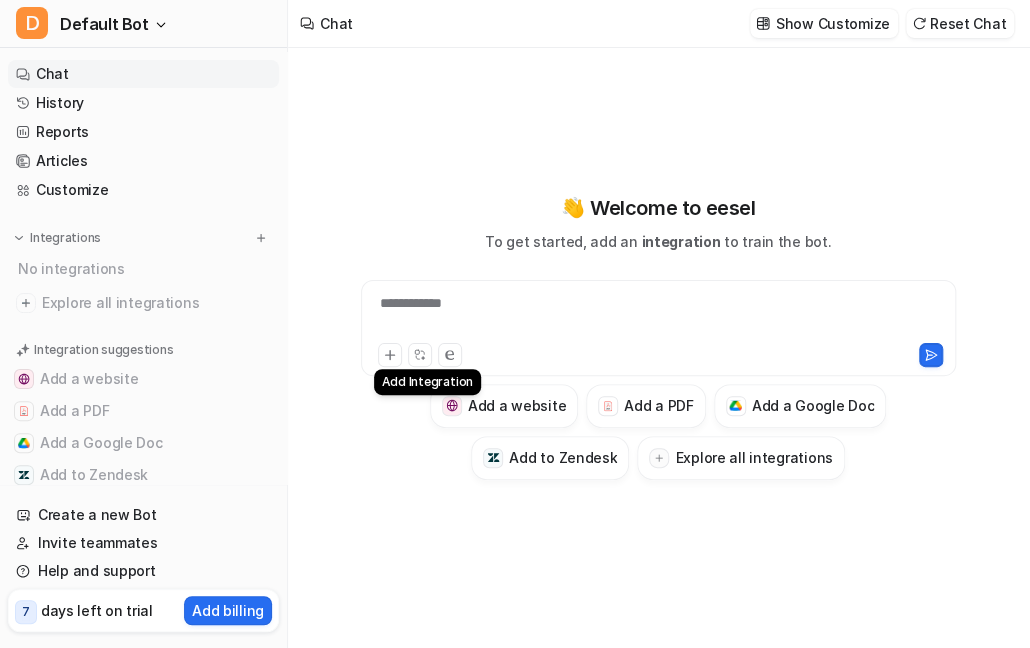click 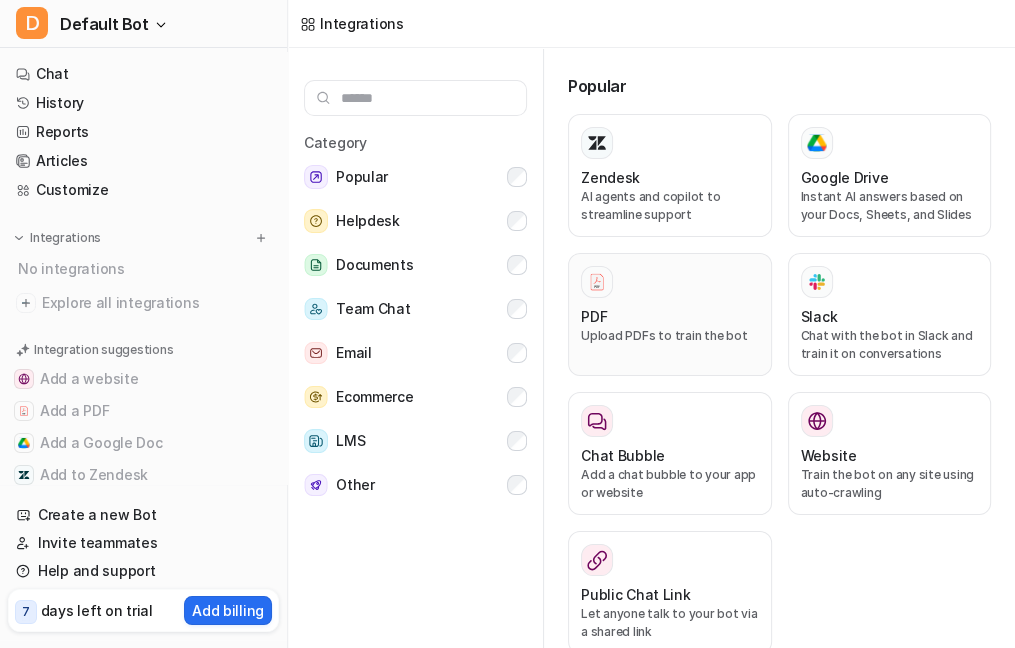 click on "Upload PDFs to train the bot" at bounding box center (670, 336) 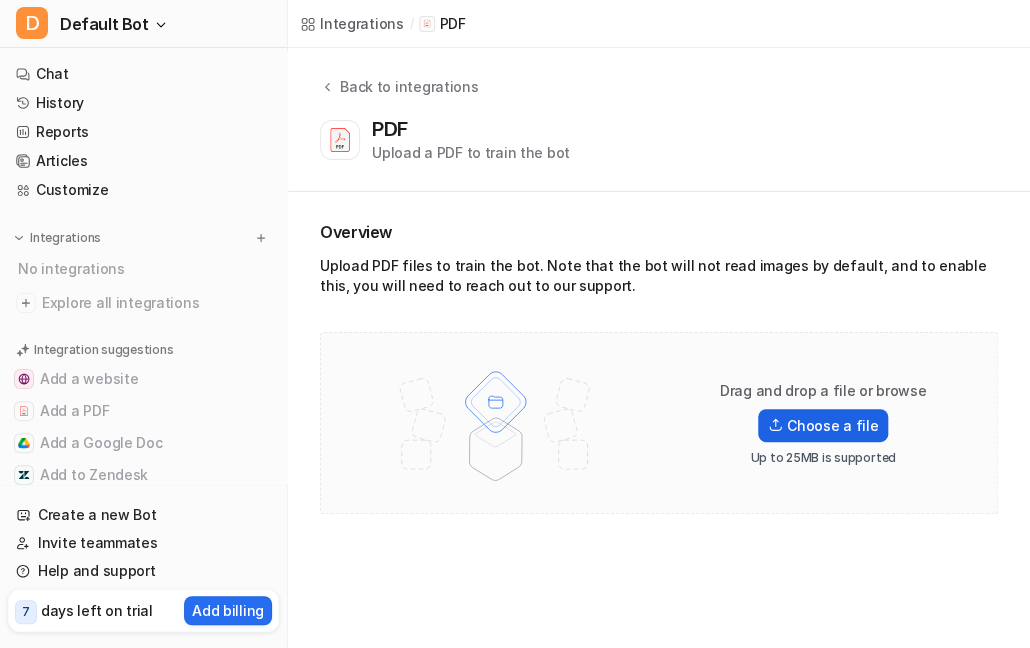 click on "Choose a file" at bounding box center (823, 425) 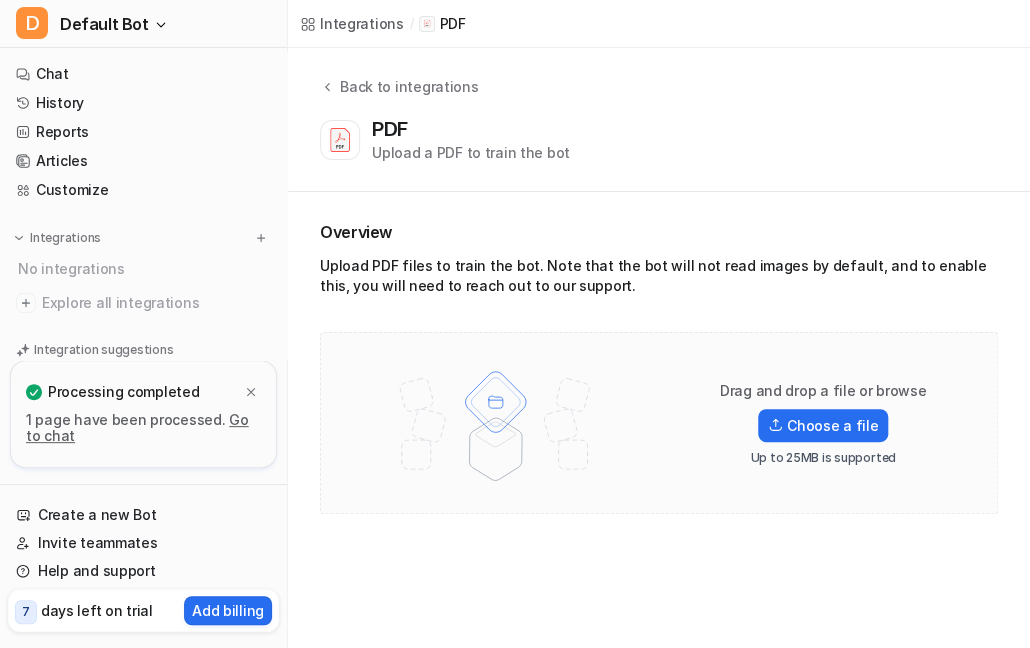 click on "Go to chat" at bounding box center (137, 427) 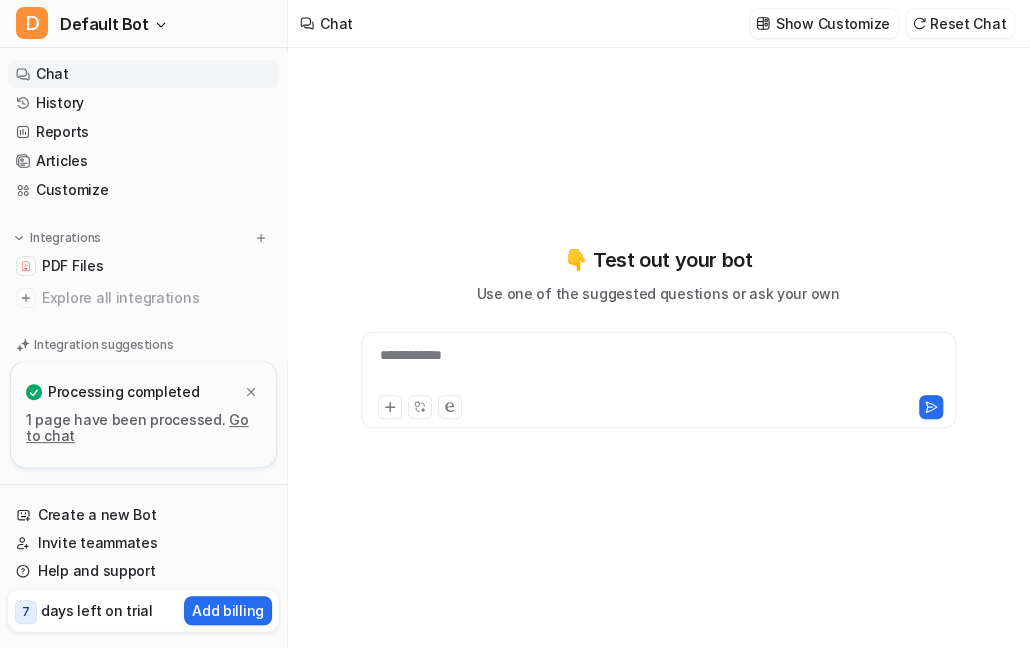 click on "**********" at bounding box center (659, 368) 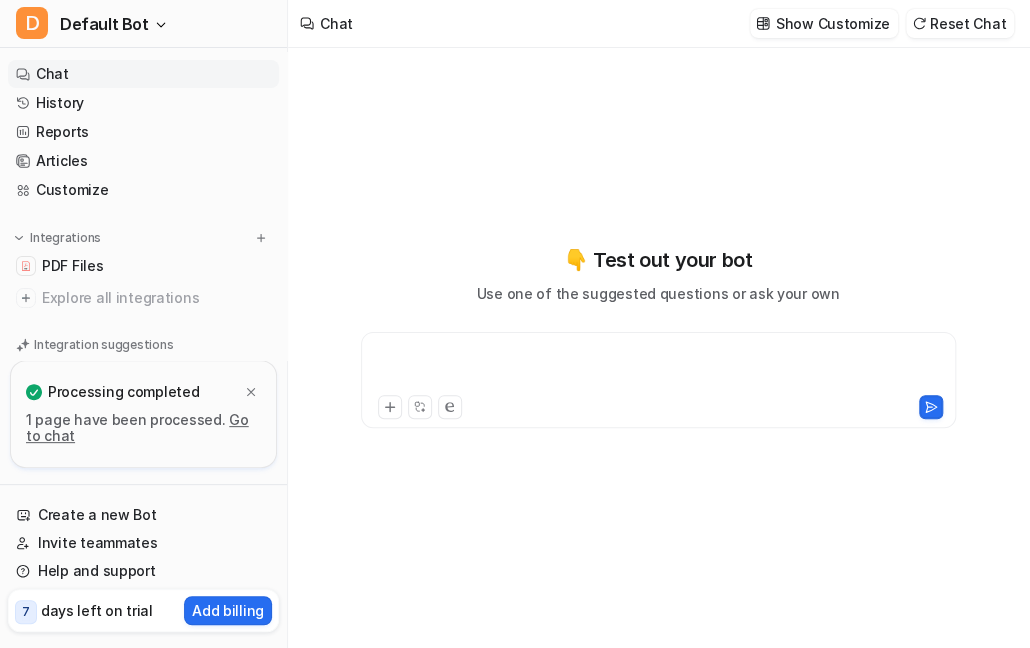type 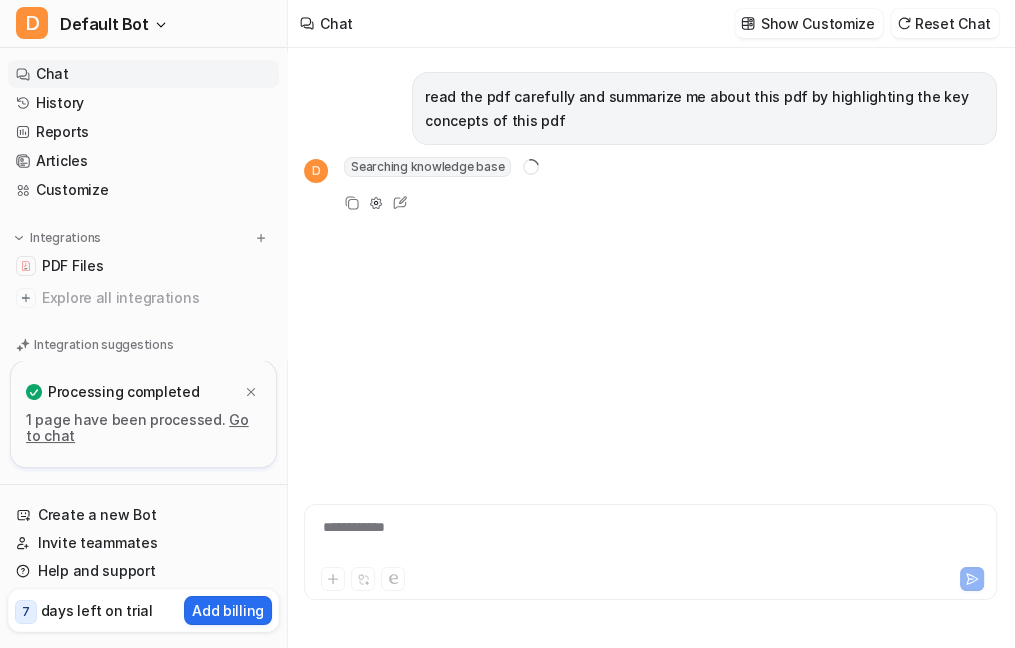 scroll, scrollTop: 31, scrollLeft: 0, axis: vertical 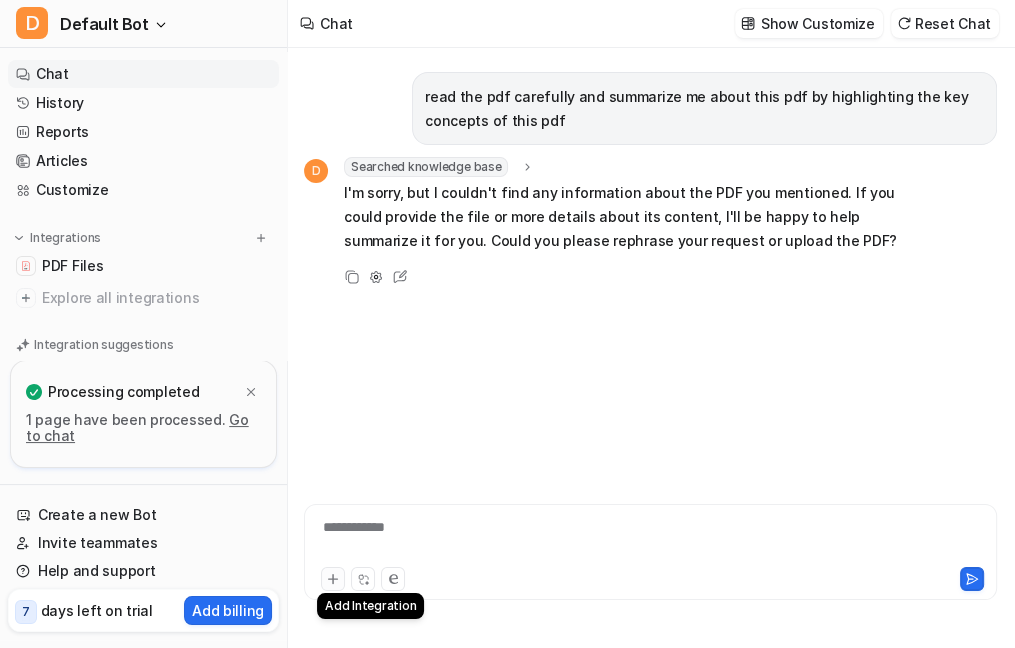 click 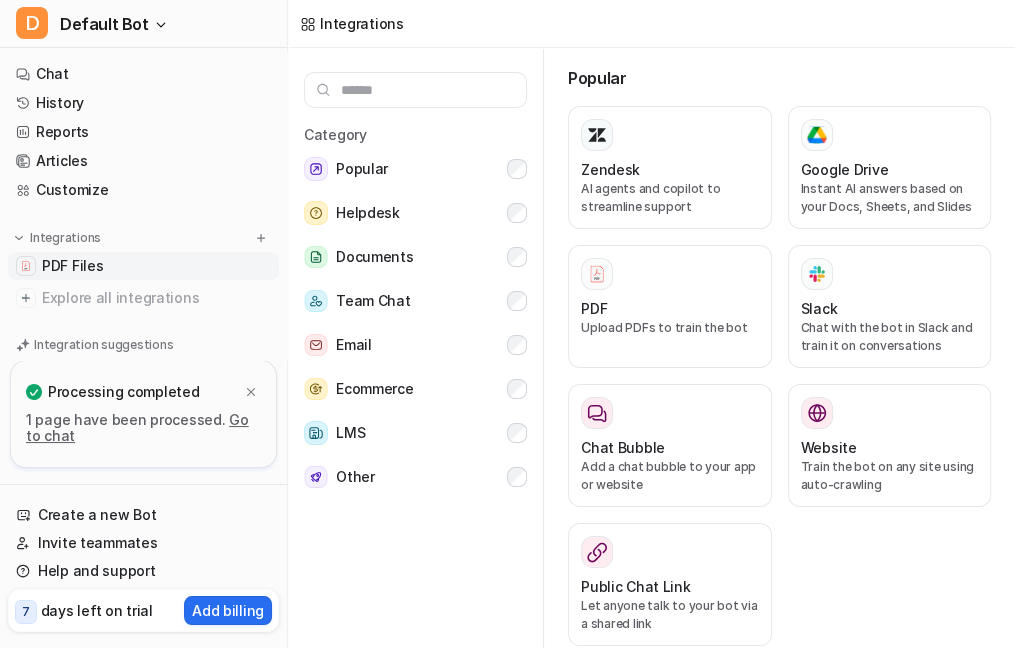 click on "PDF Files" at bounding box center [143, 266] 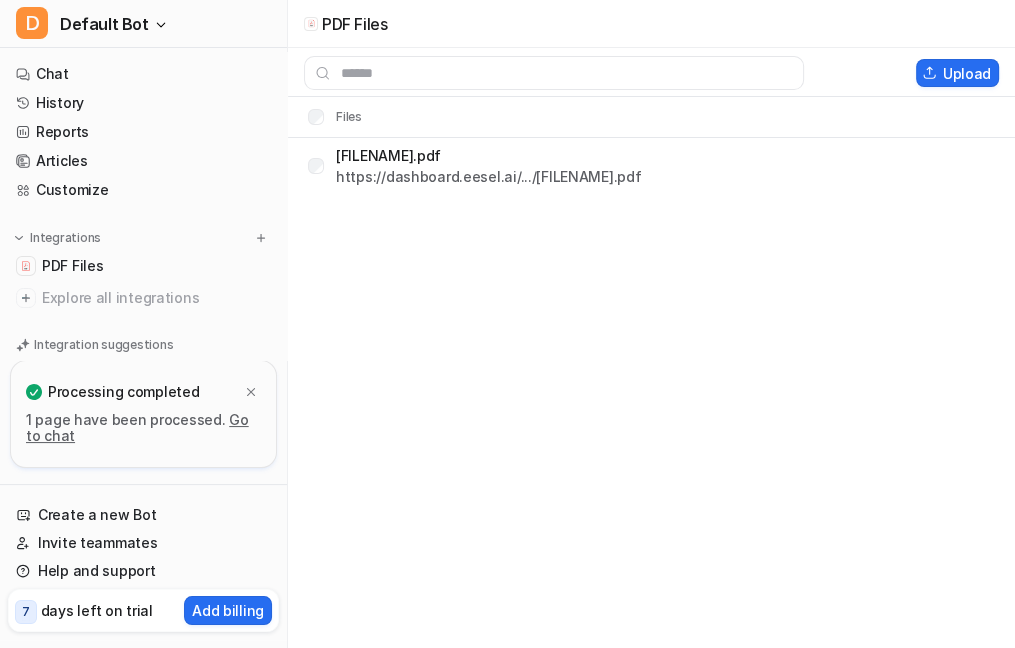 scroll, scrollTop: 0, scrollLeft: 0, axis: both 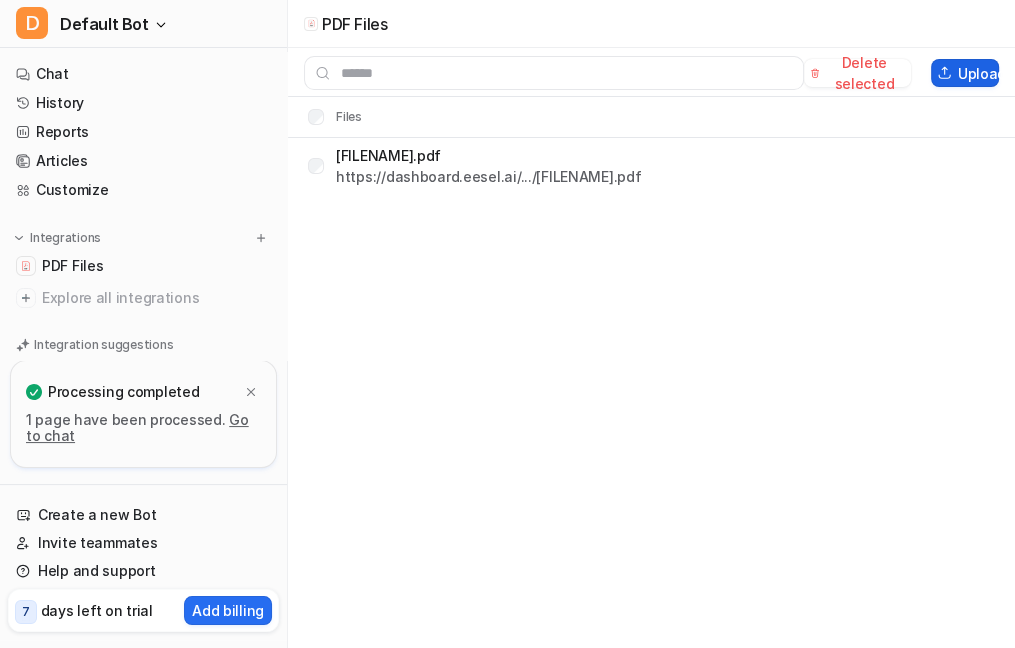 click on "Upload" at bounding box center (965, 73) 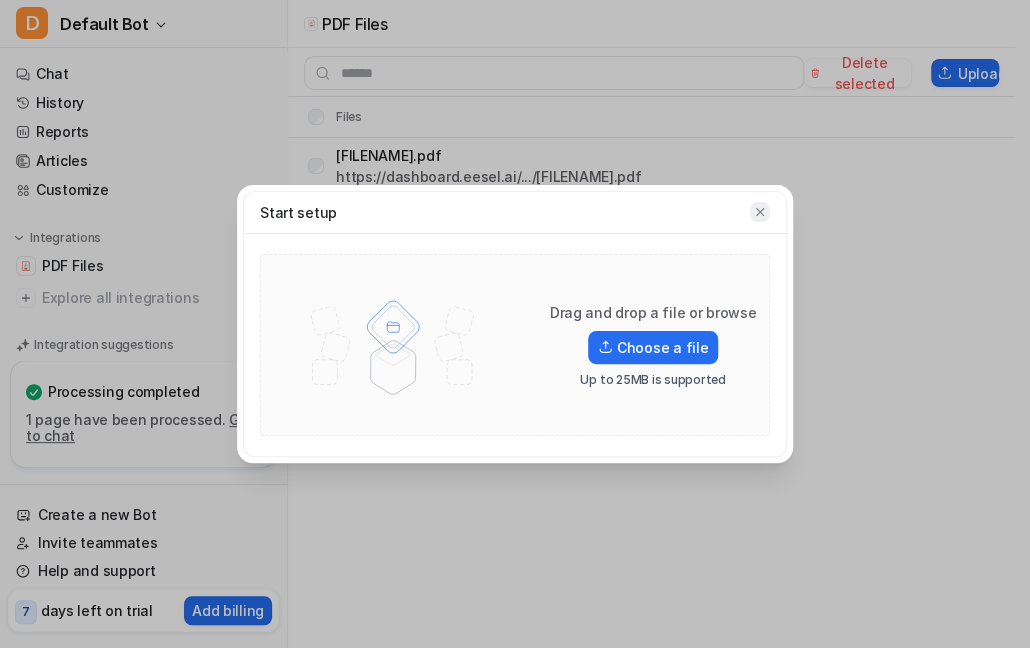 click 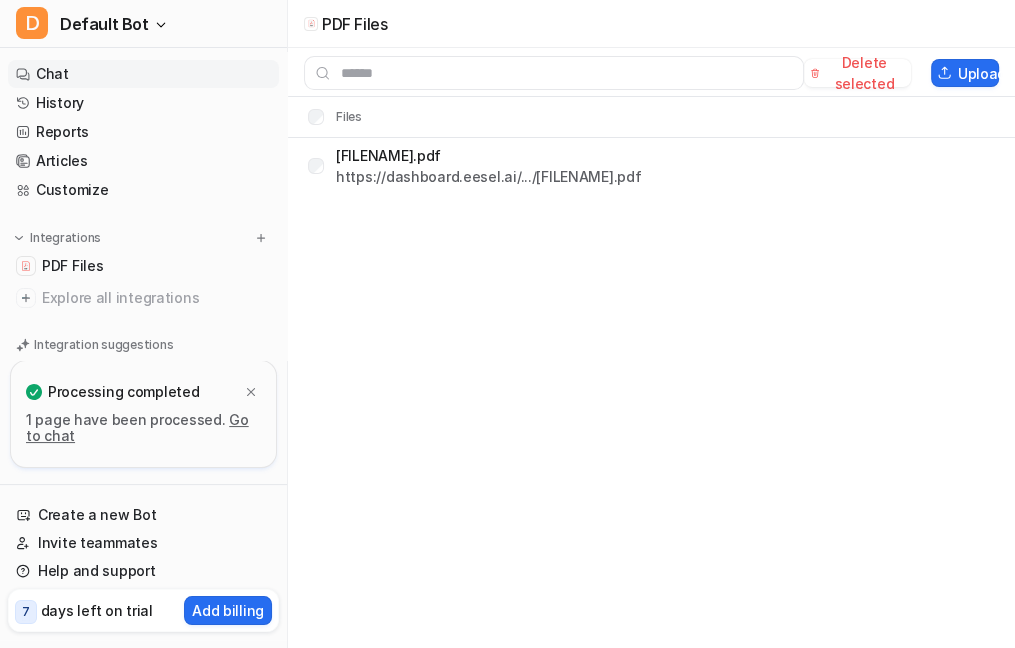 click on "Chat" at bounding box center [143, 74] 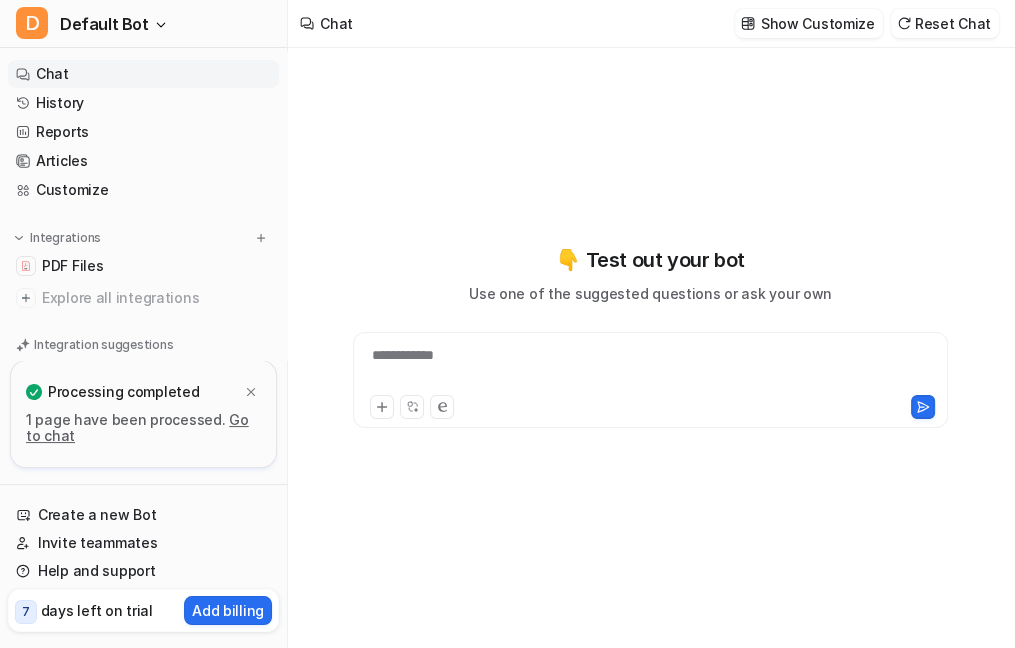 type 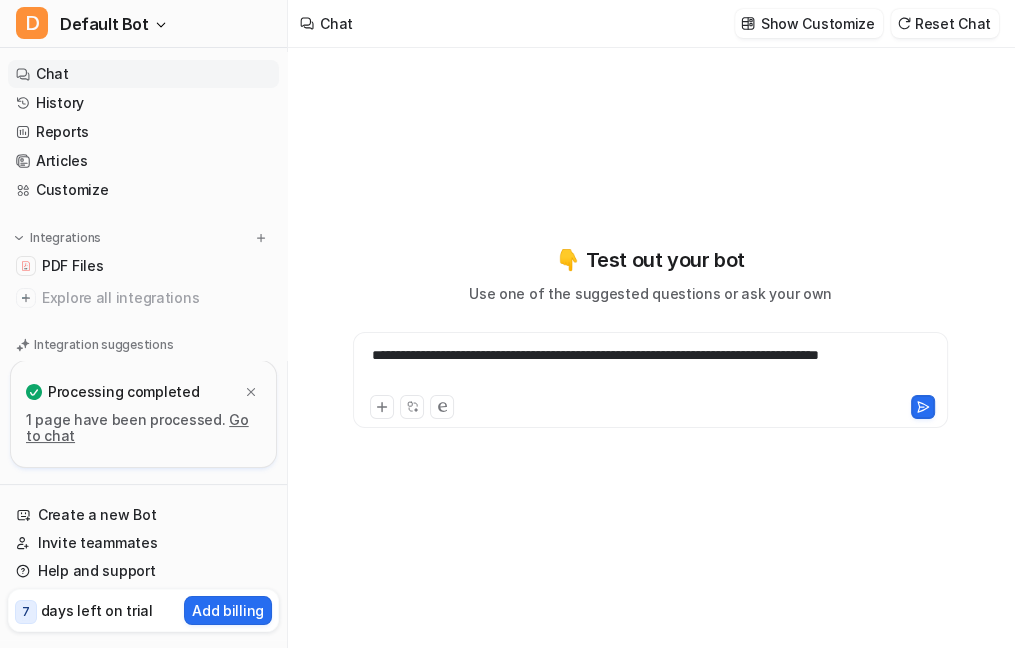 click on "**********" at bounding box center [651, 368] 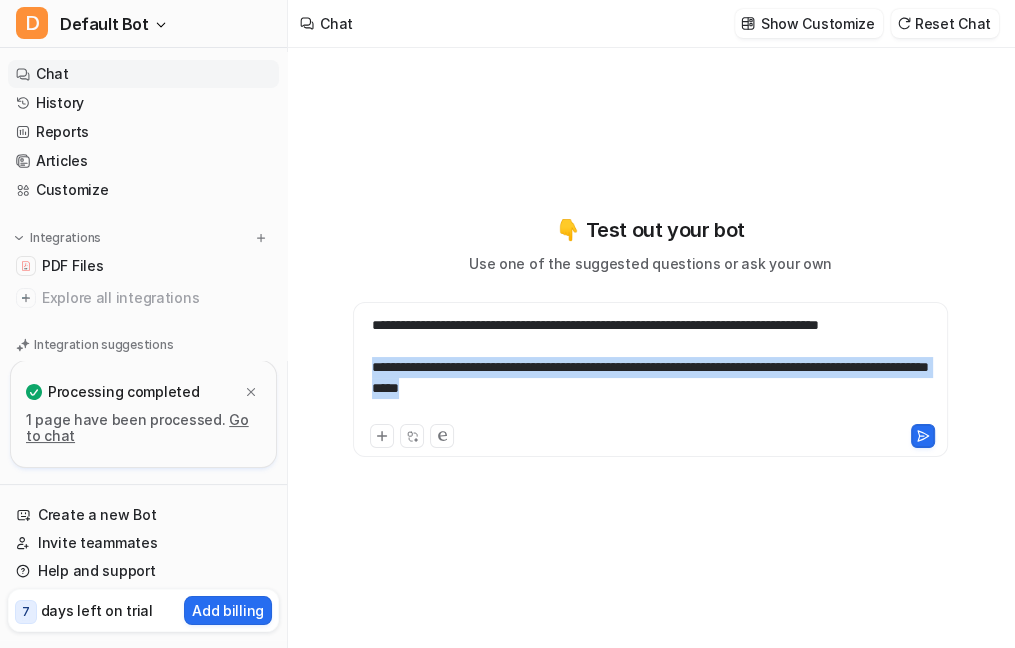 copy on "**********" 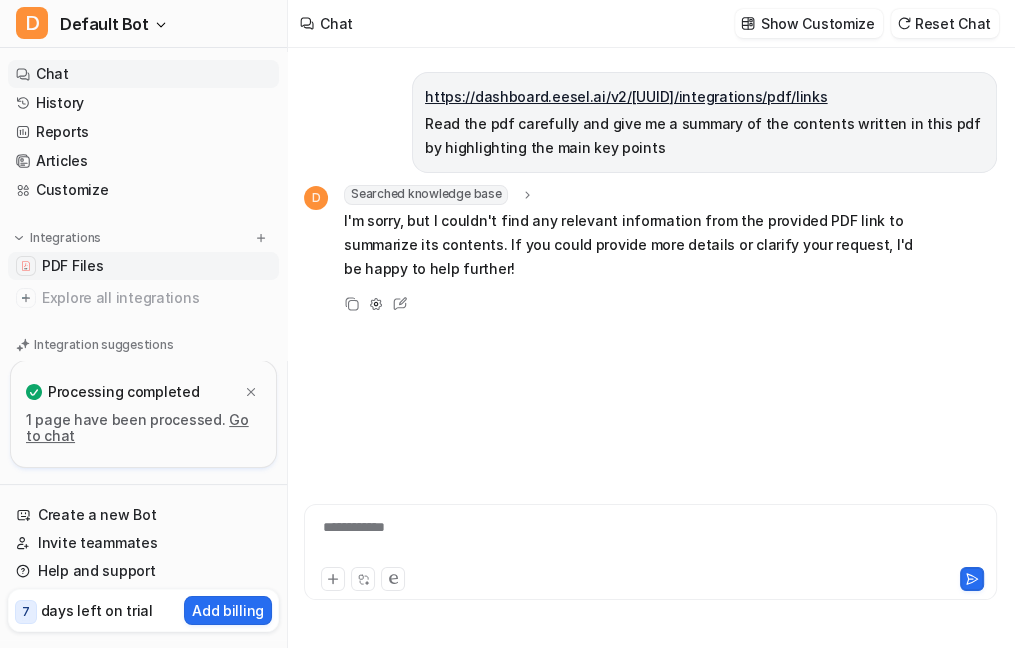 click on "PDF Files" at bounding box center [72, 266] 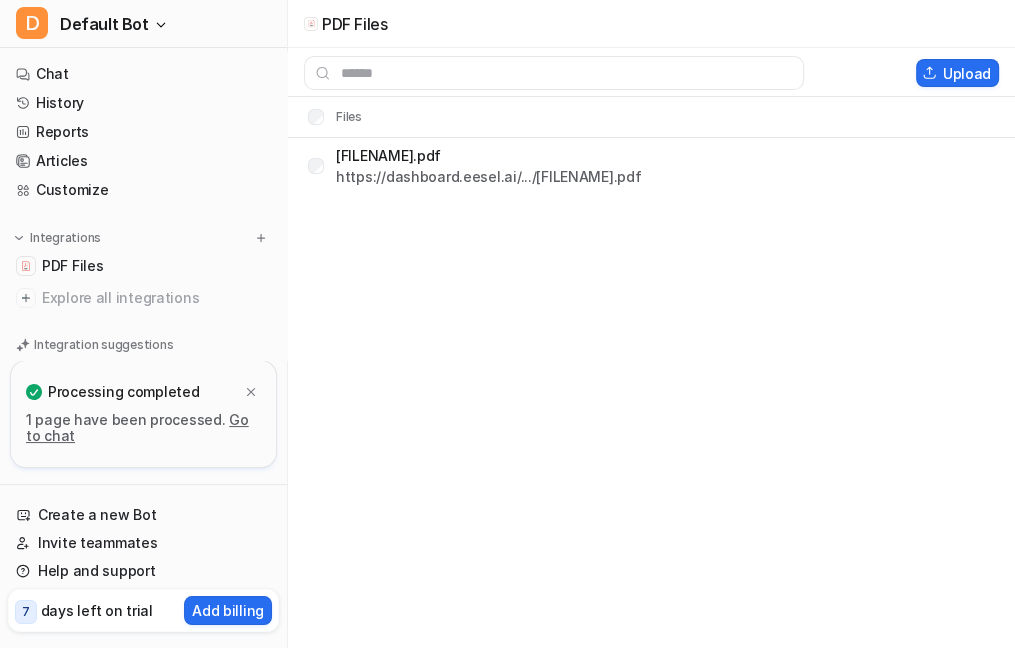 scroll, scrollTop: 0, scrollLeft: 0, axis: both 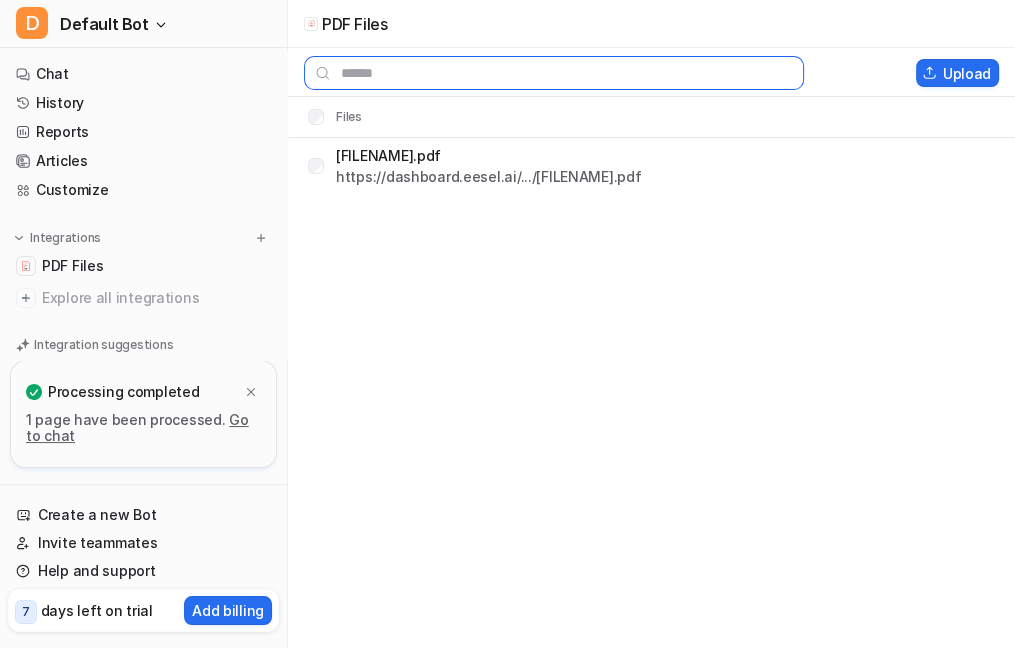 click at bounding box center (554, 73) 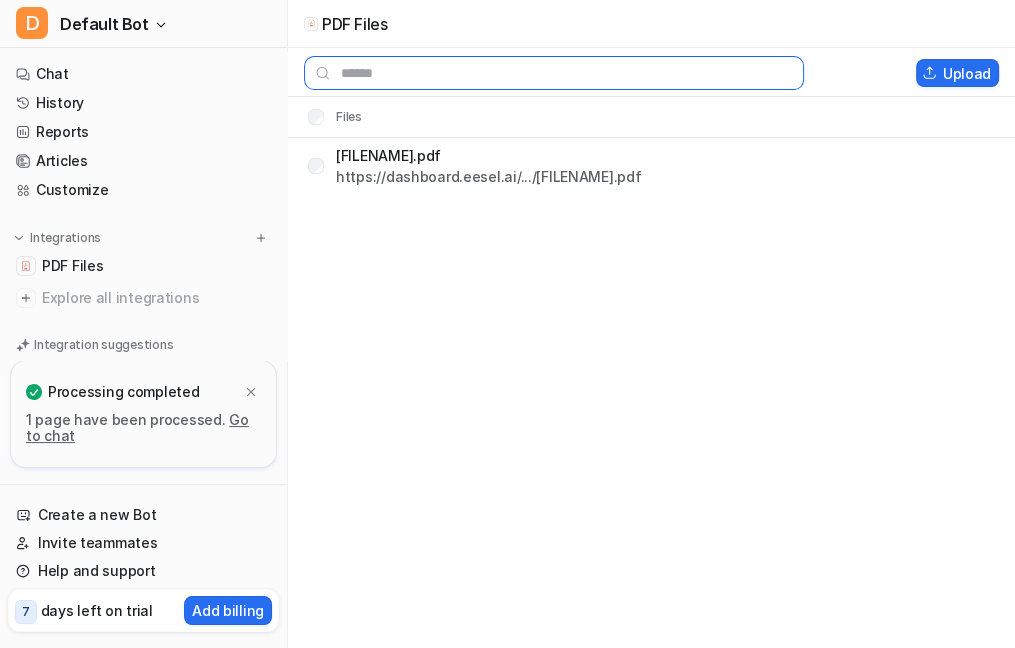 paste on "**********" 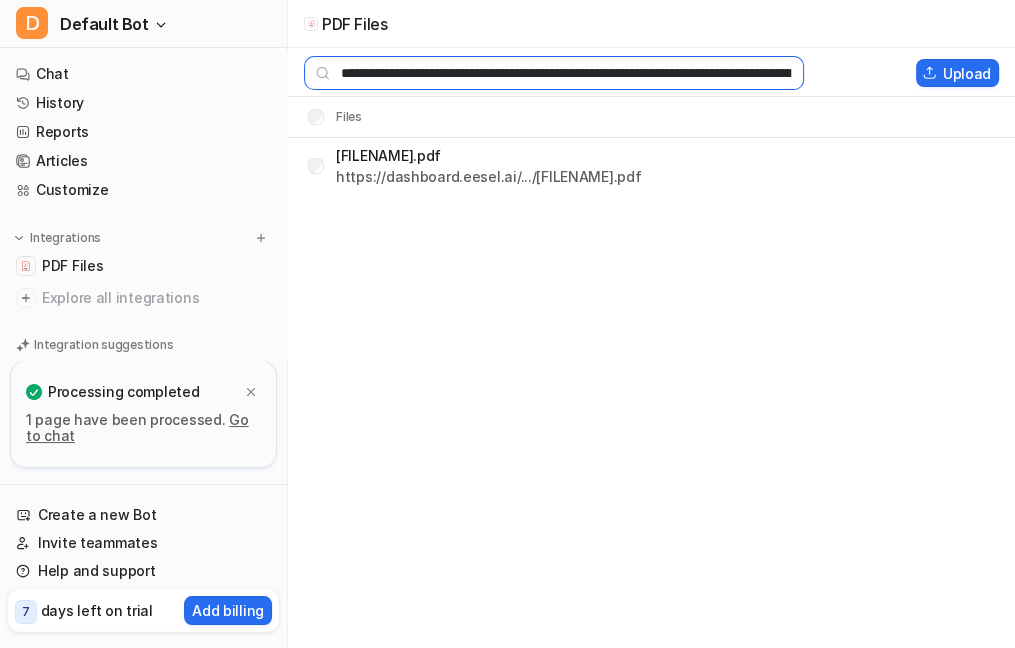 scroll, scrollTop: 0, scrollLeft: 266, axis: horizontal 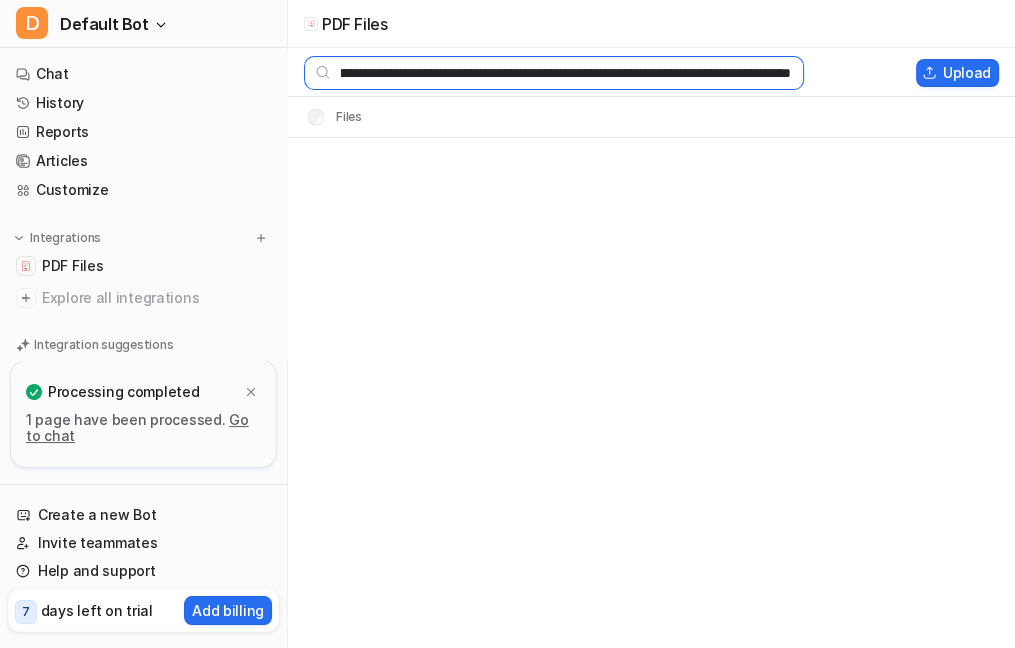 type on "**********" 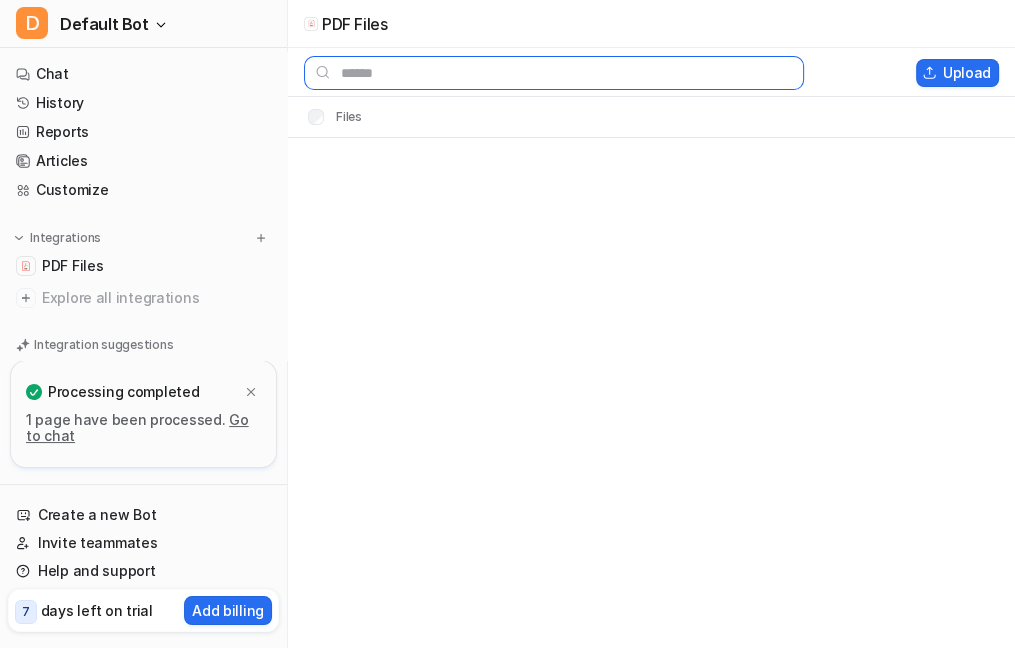 scroll, scrollTop: 0, scrollLeft: 0, axis: both 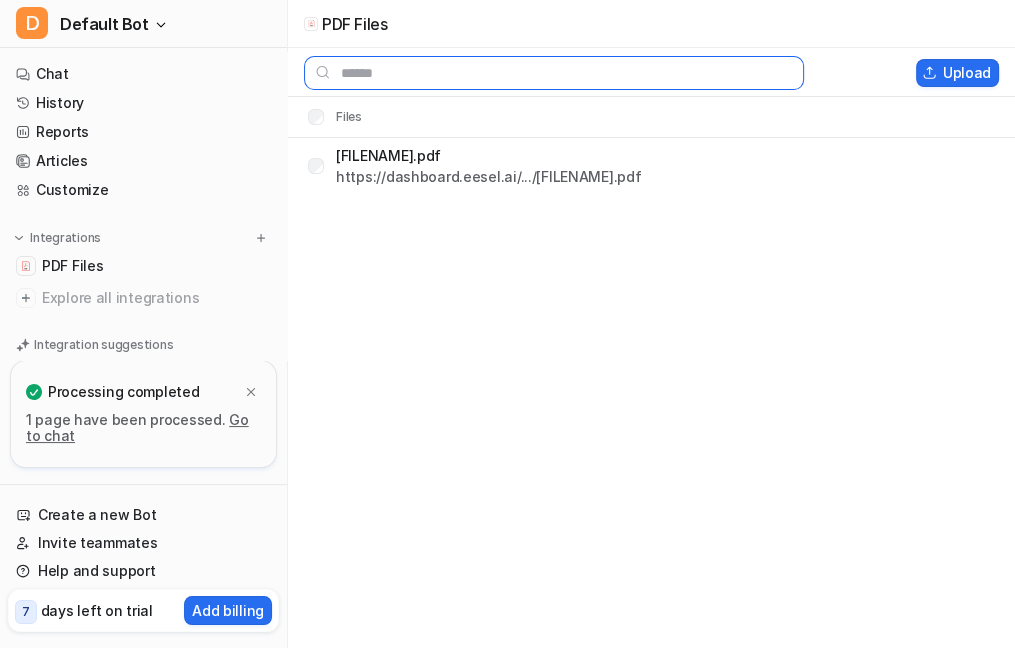 type 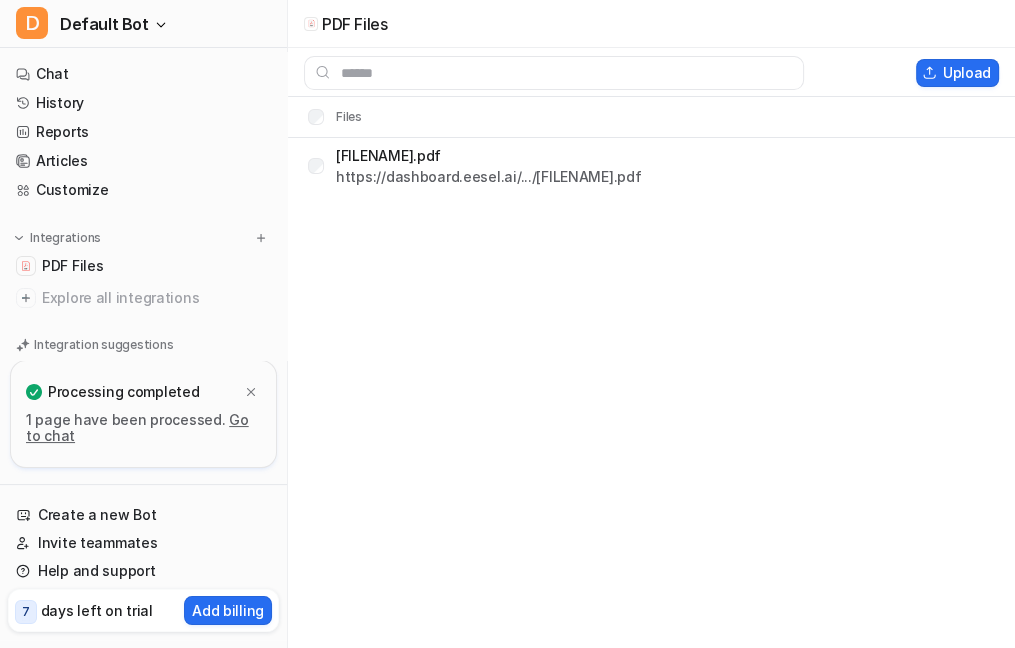click on "Go to chat" at bounding box center [137, 427] 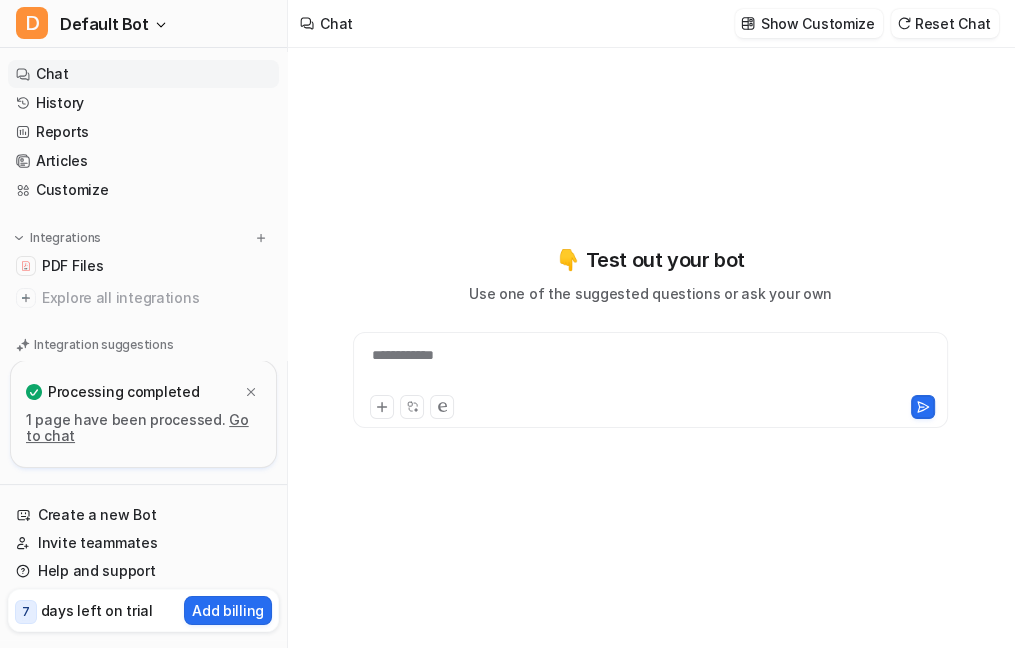 click on "Processing completed" at bounding box center (123, 392) 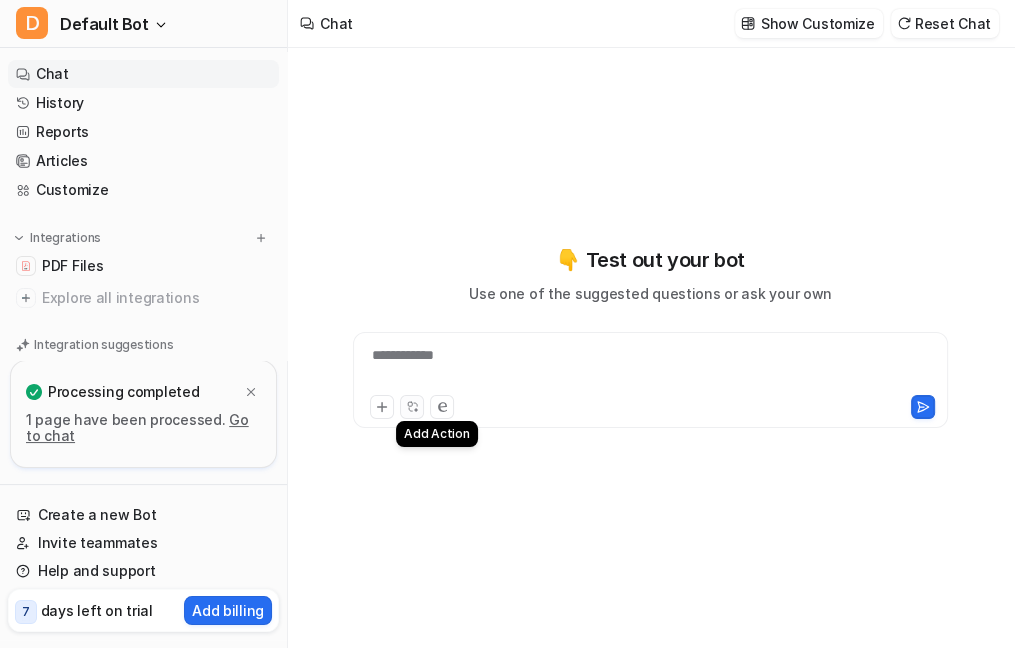 click at bounding box center (412, 407) 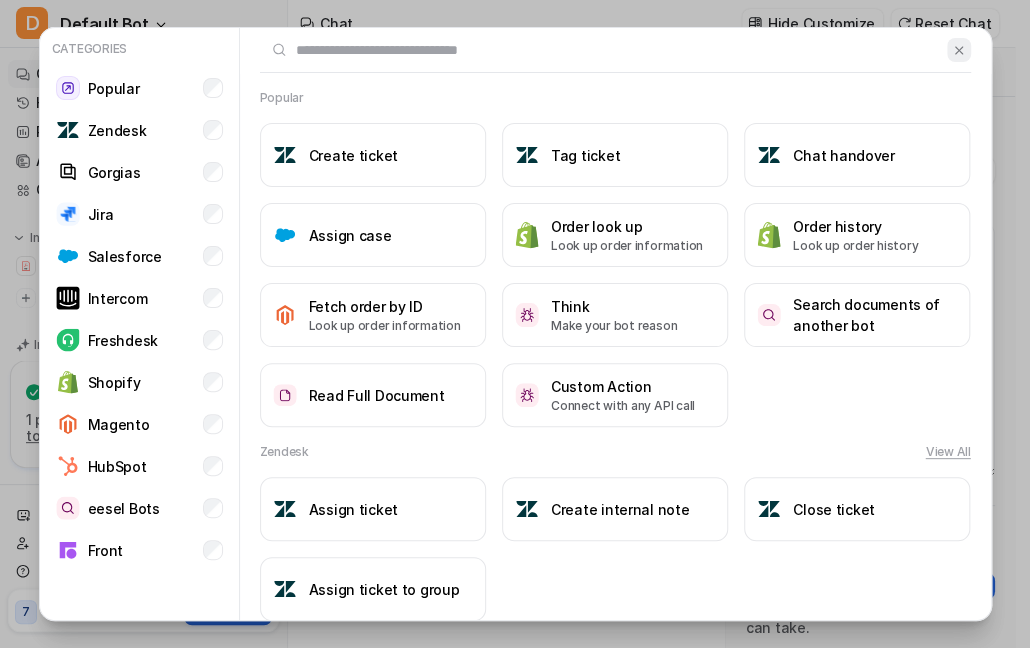 click at bounding box center (959, 50) 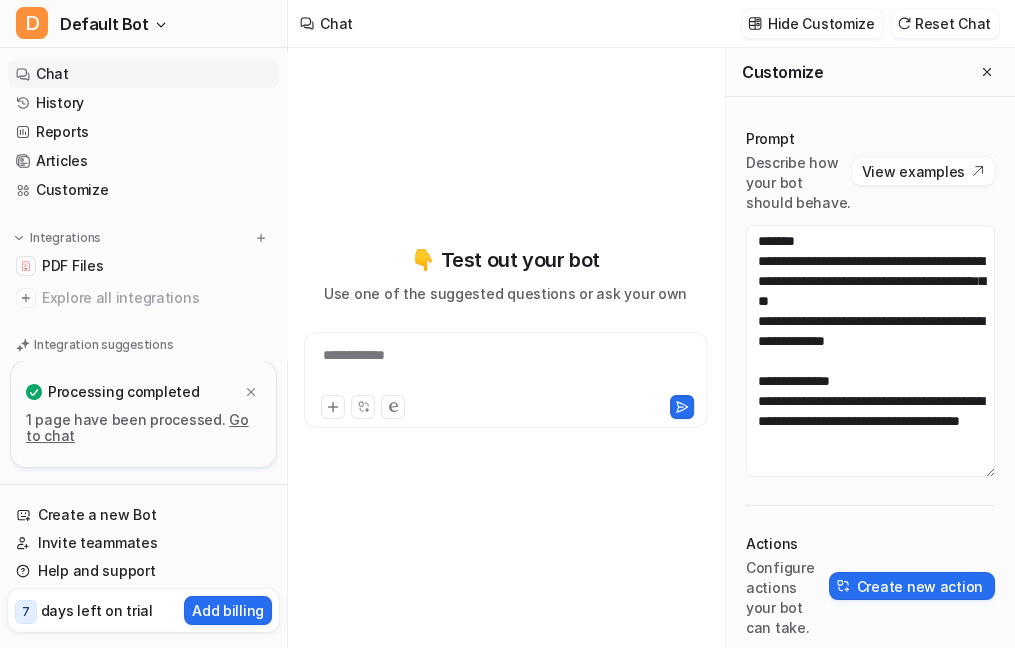scroll, scrollTop: 31, scrollLeft: 0, axis: vertical 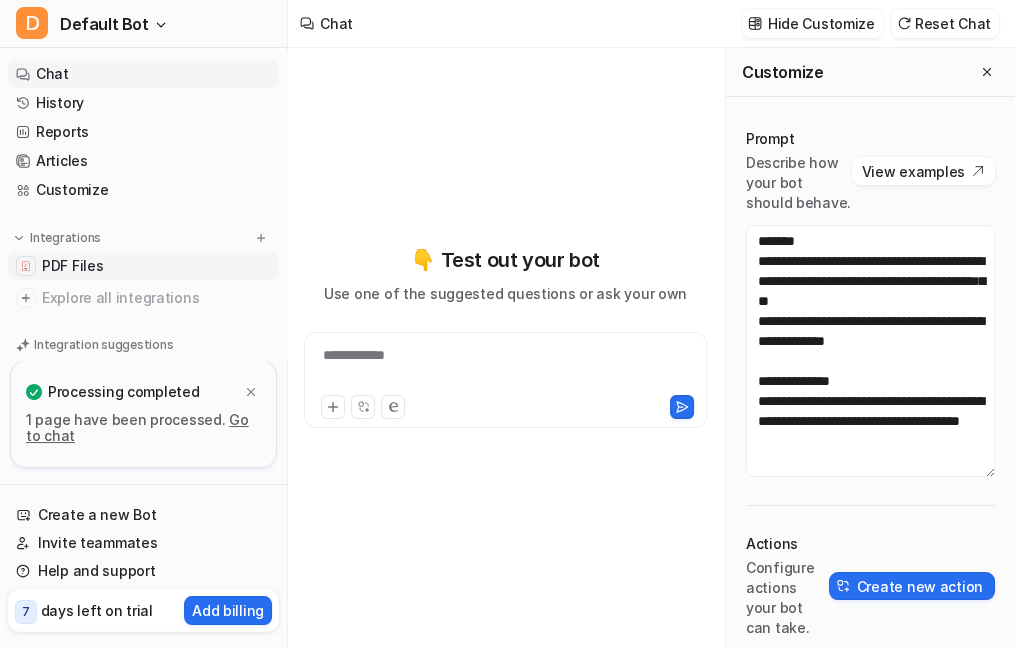 click on "PDF Files" at bounding box center (72, 266) 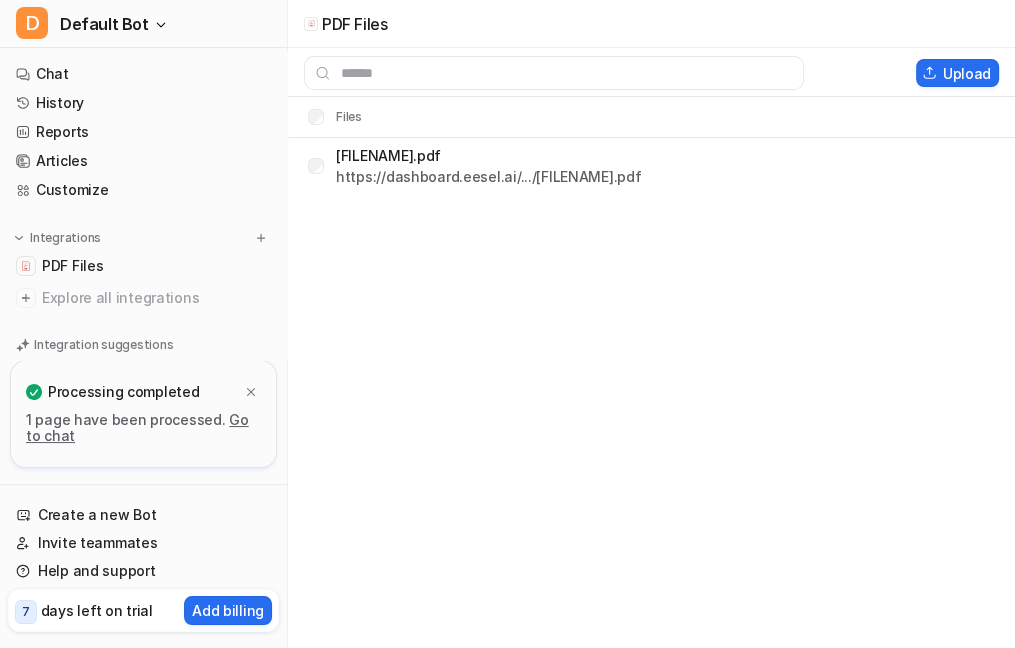 click on "Processing completed" at bounding box center [123, 392] 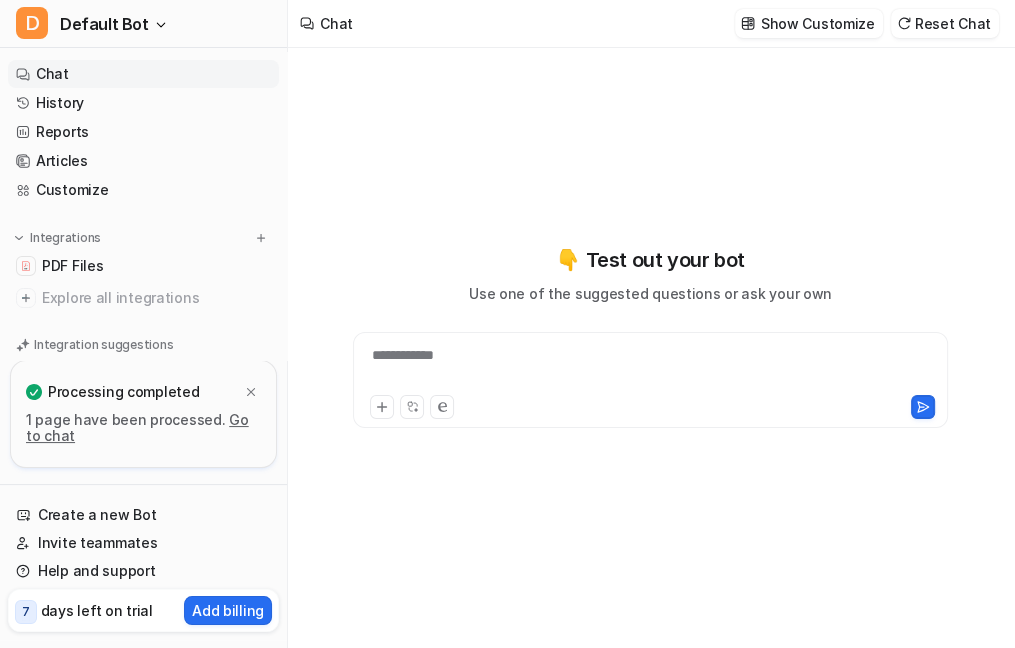 scroll, scrollTop: 0, scrollLeft: 0, axis: both 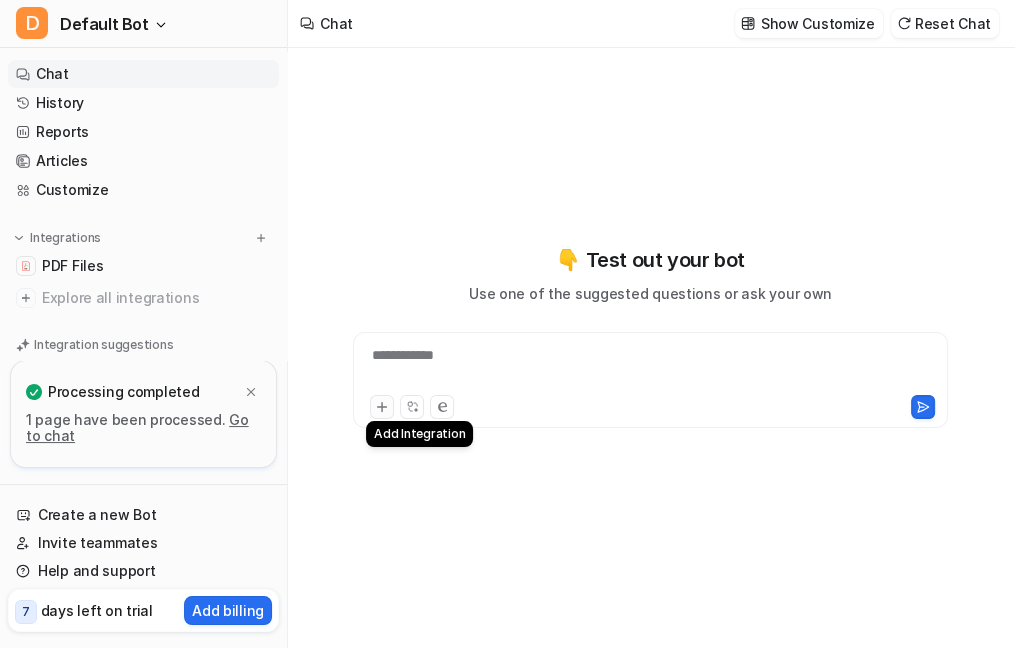 click 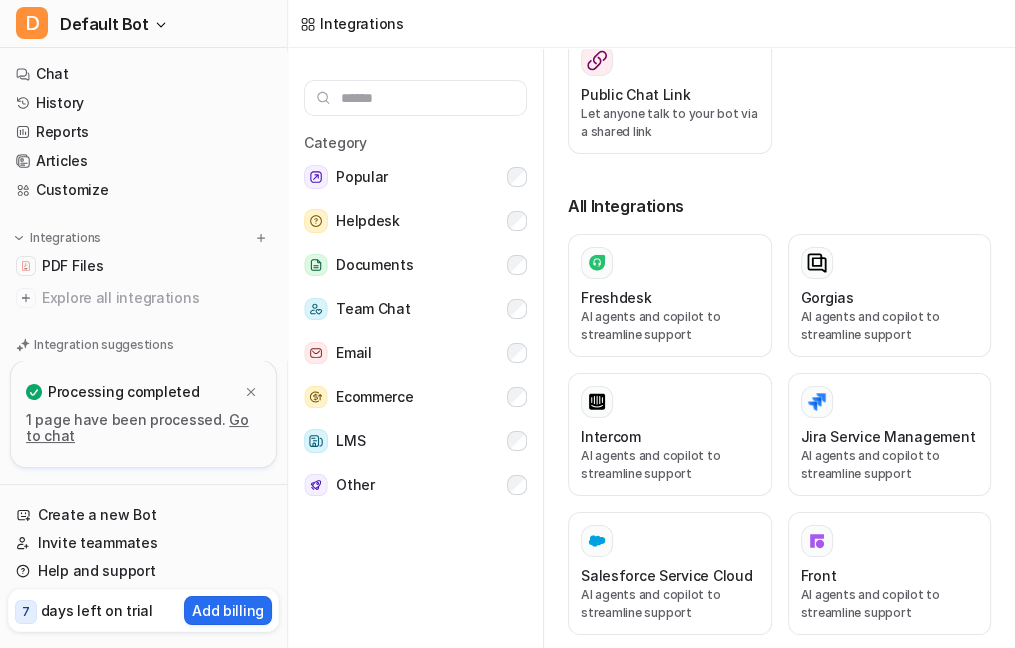 scroll, scrollTop: 0, scrollLeft: 0, axis: both 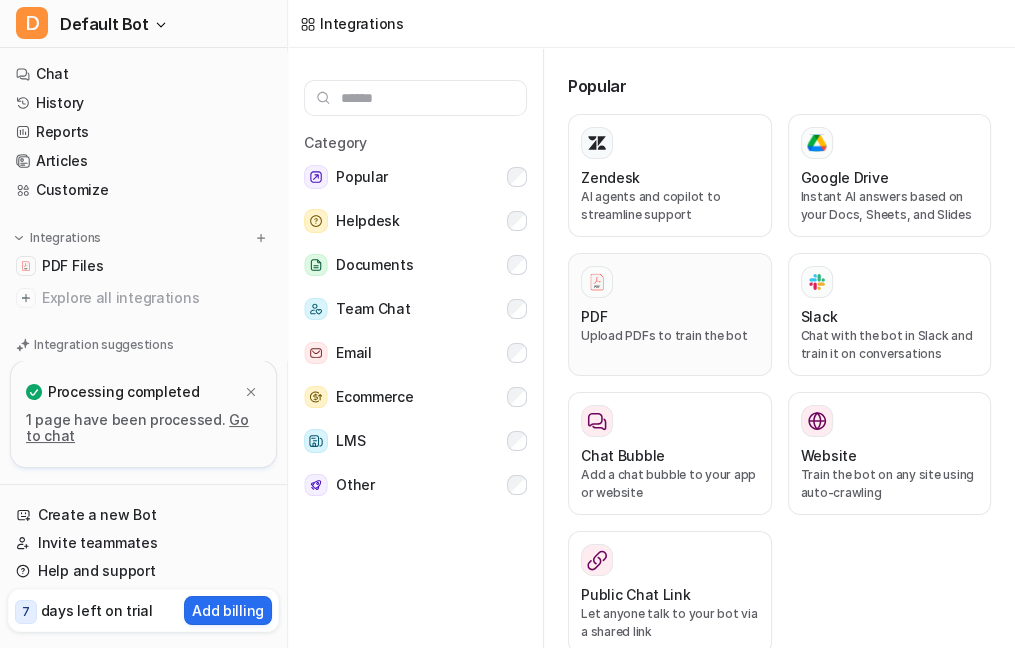 click on "Upload PDFs to train the bot" at bounding box center (670, 336) 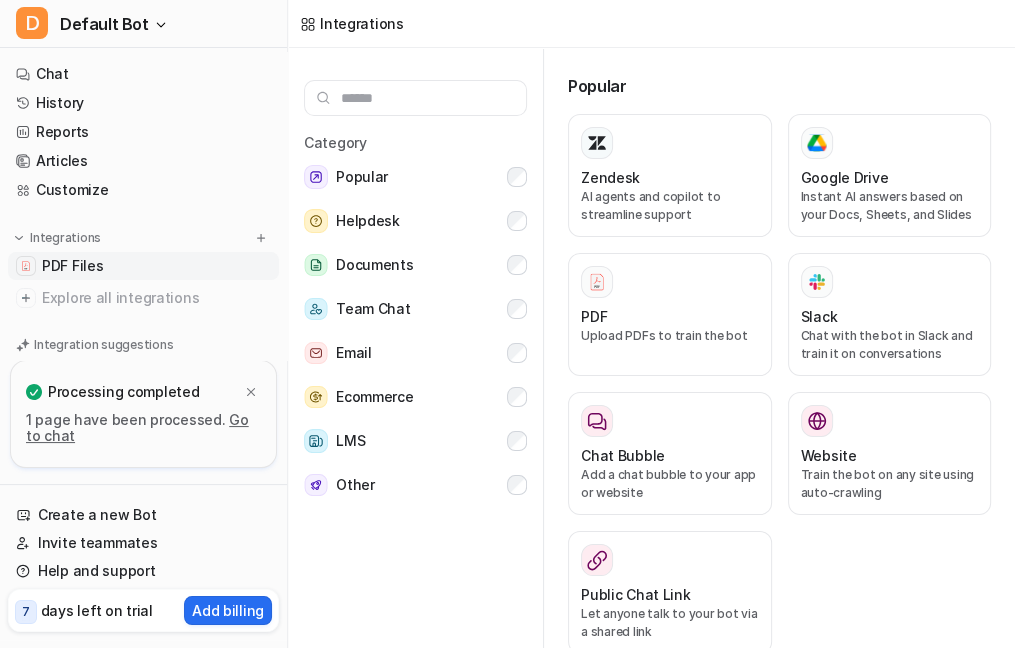 click on "PDF Files" at bounding box center [72, 266] 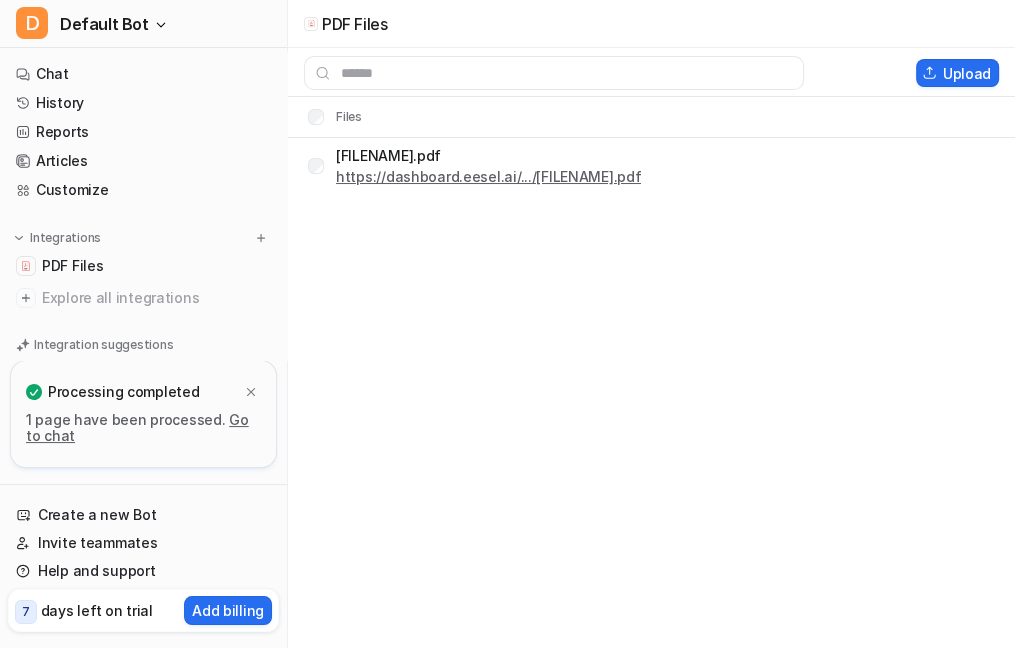 click on "https://dashboard.eesel.ai/.../[FILENAME].pdf" at bounding box center (488, 176) 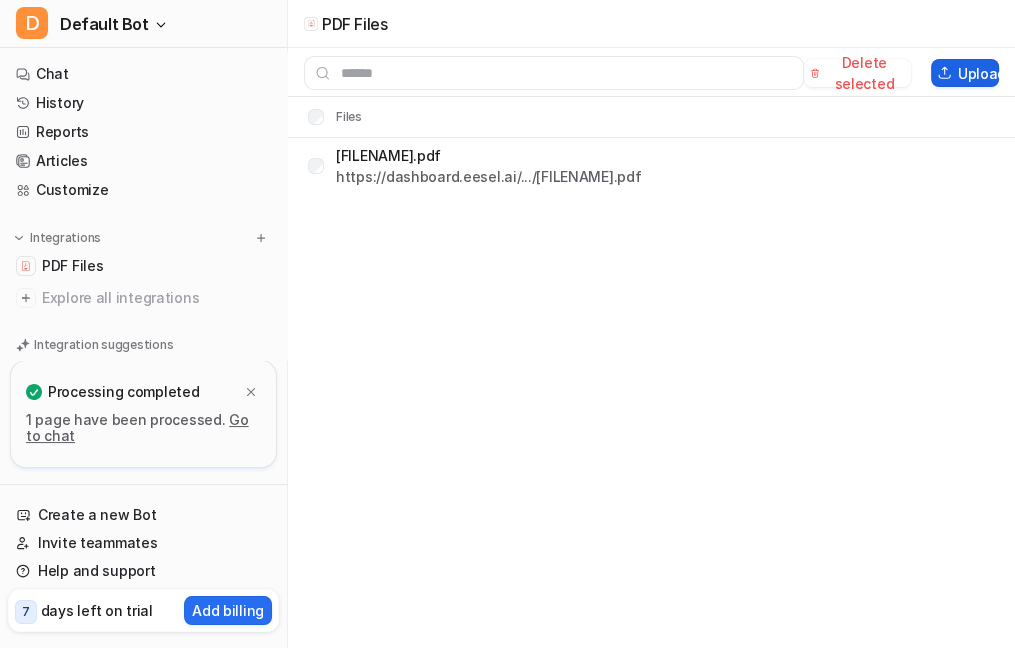 click on "Upload" at bounding box center [965, 73] 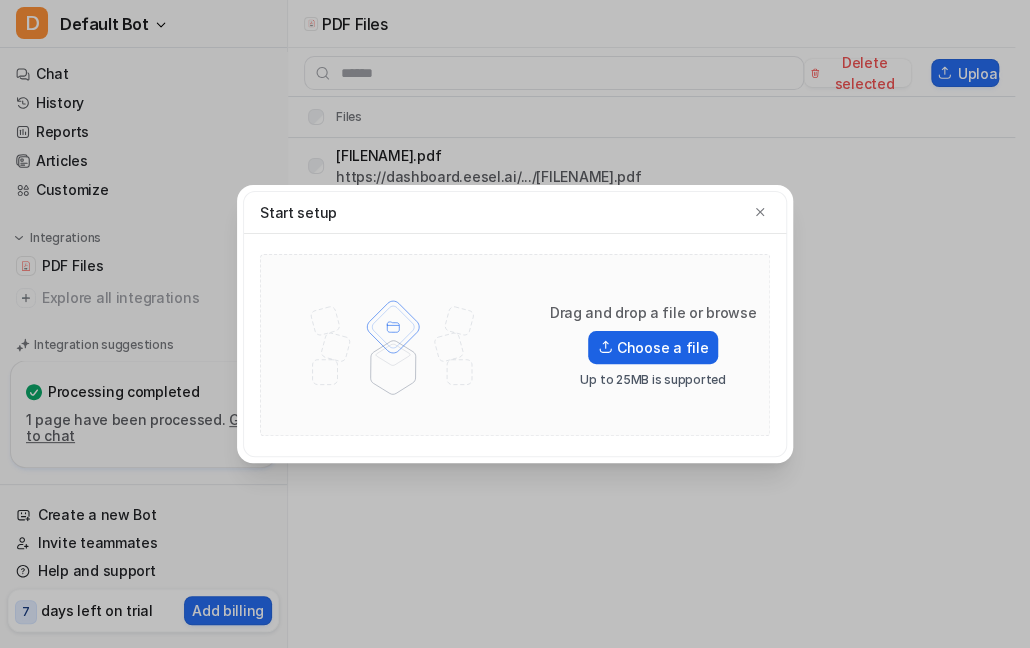 click on "Choose a file" at bounding box center [653, 347] 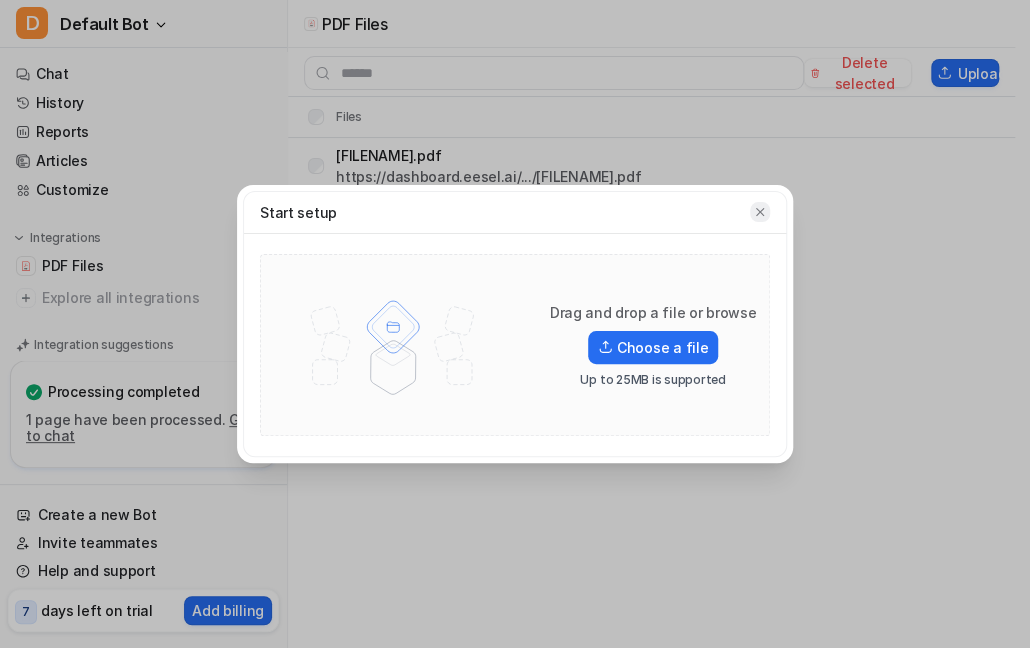 click 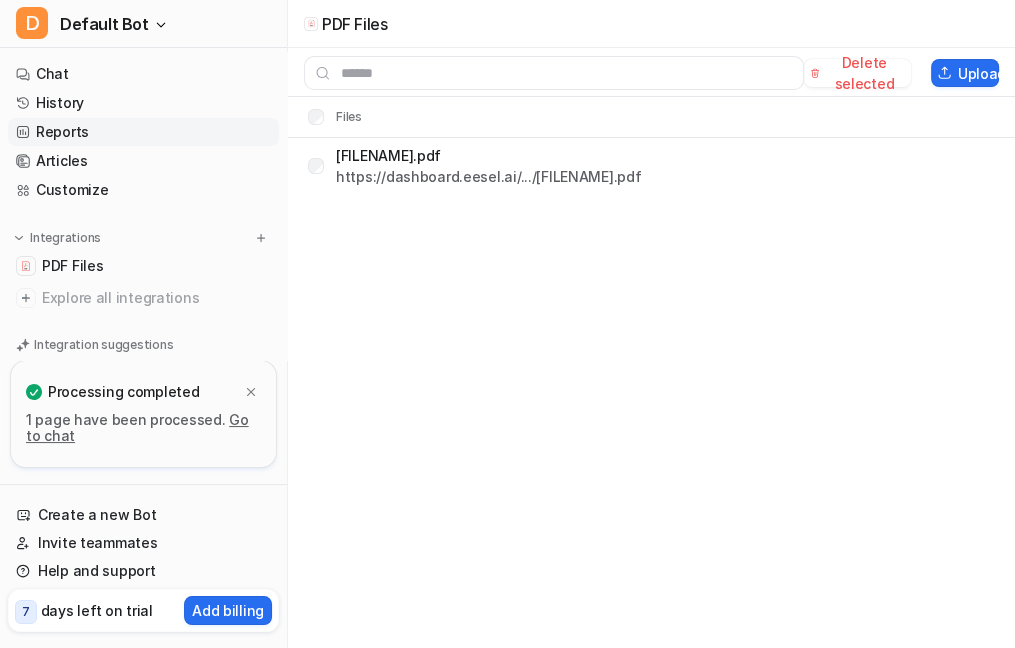 click on "Reports" at bounding box center [143, 132] 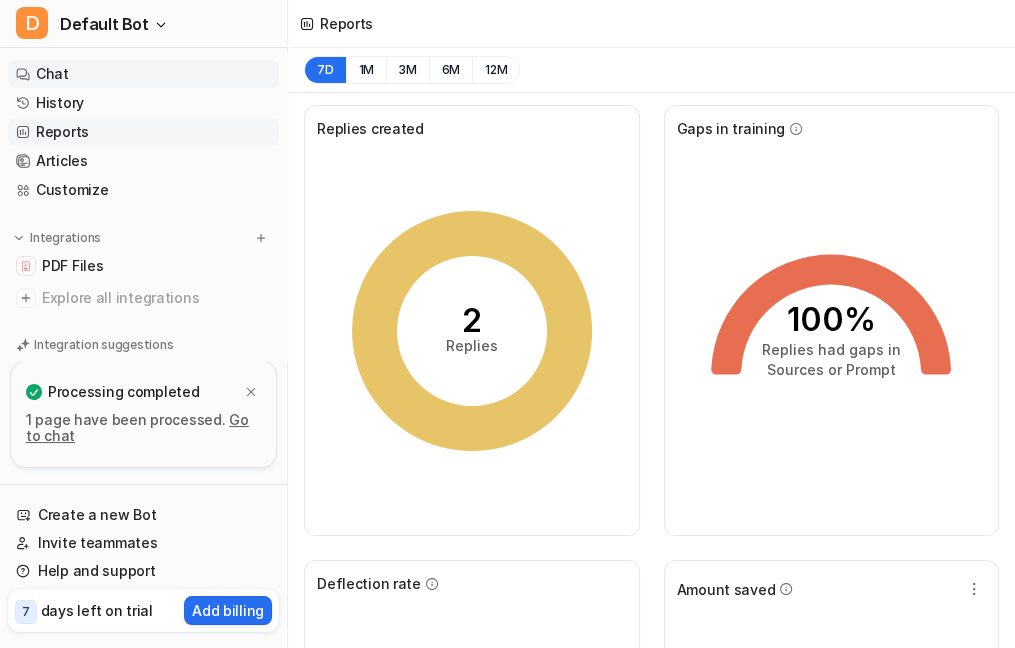 click on "Chat" at bounding box center (143, 74) 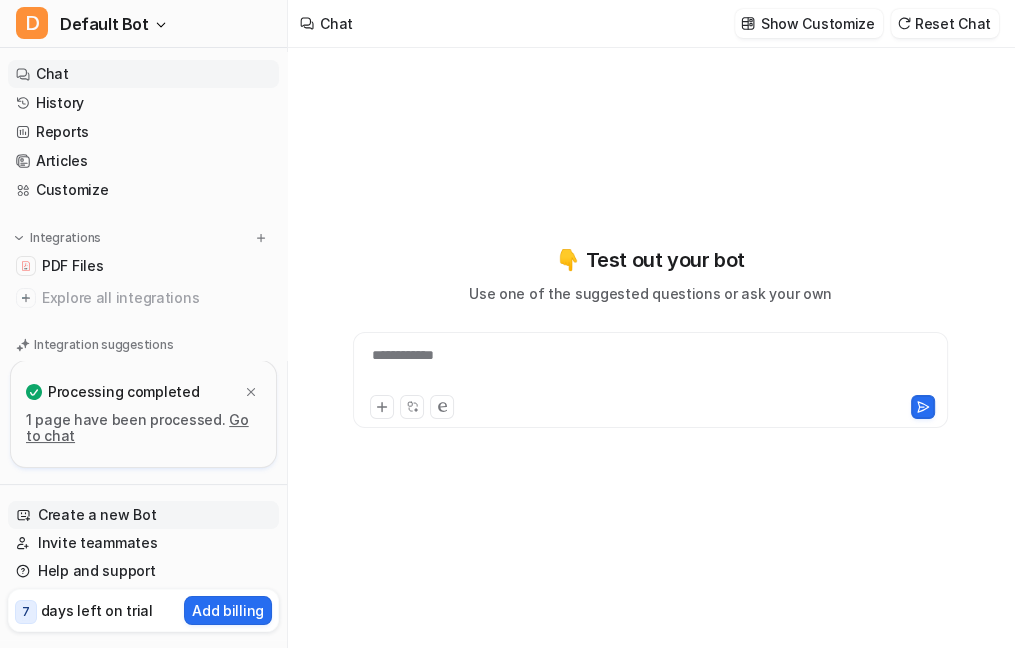 click on "Create a new Bot" at bounding box center (143, 515) 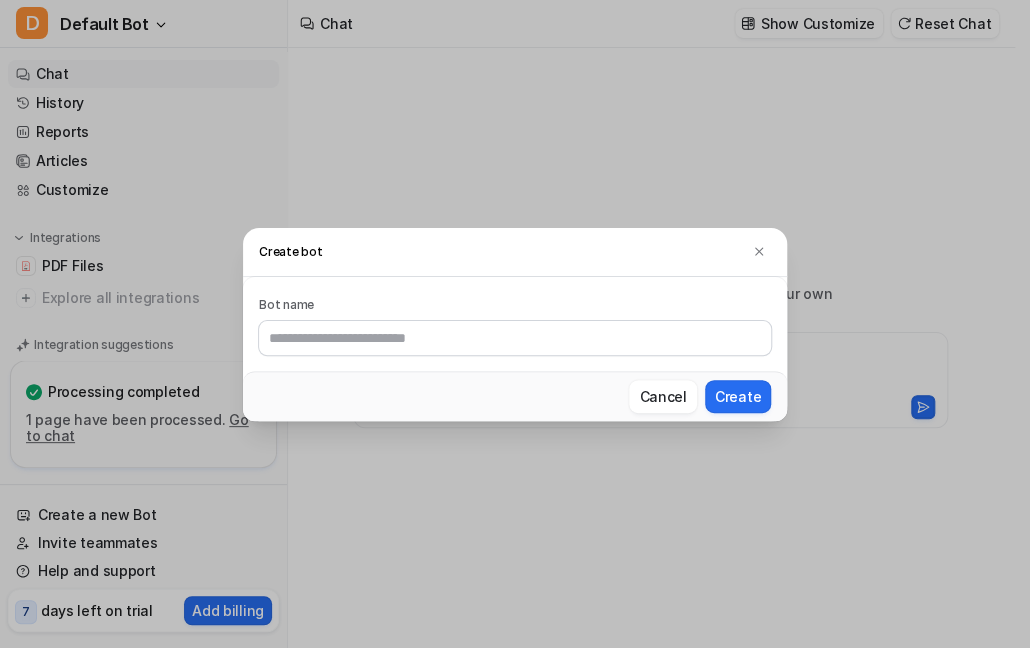 click at bounding box center (515, 338) 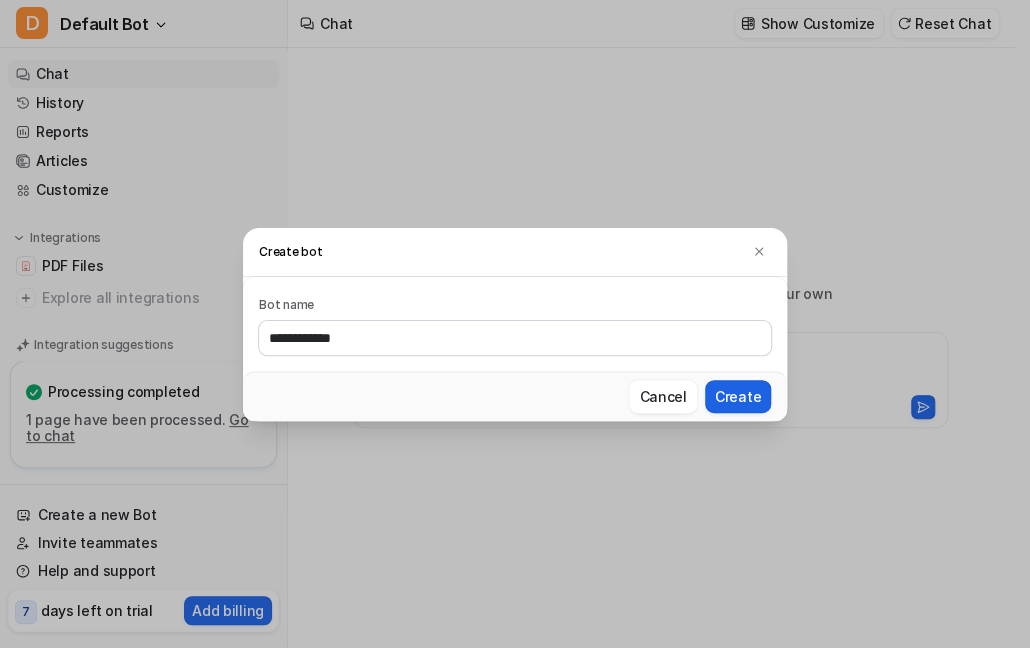 click on "Create" at bounding box center (738, 396) 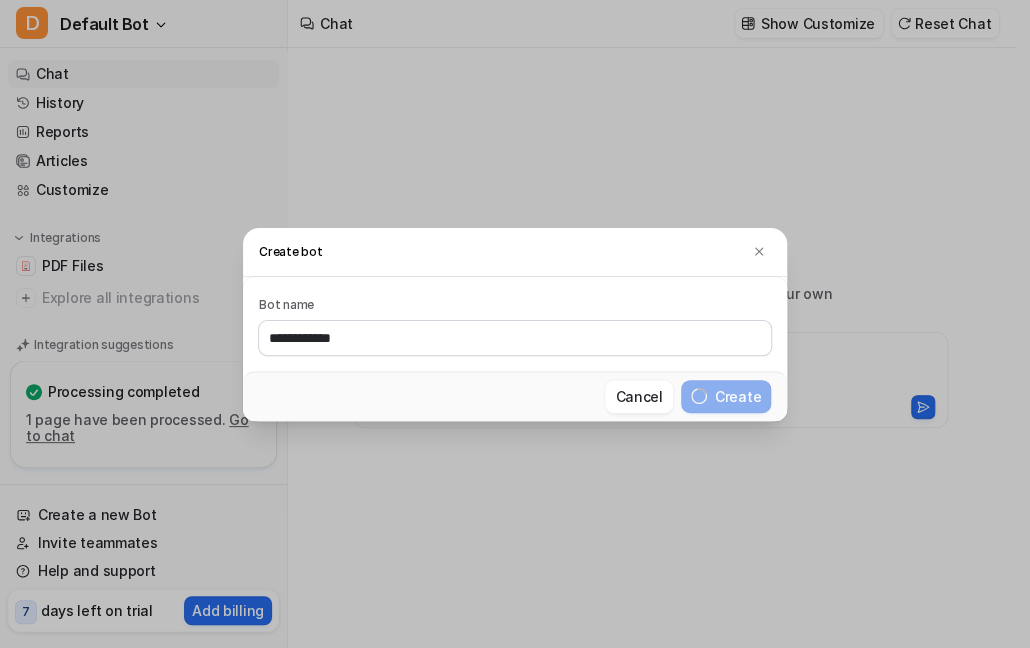 type 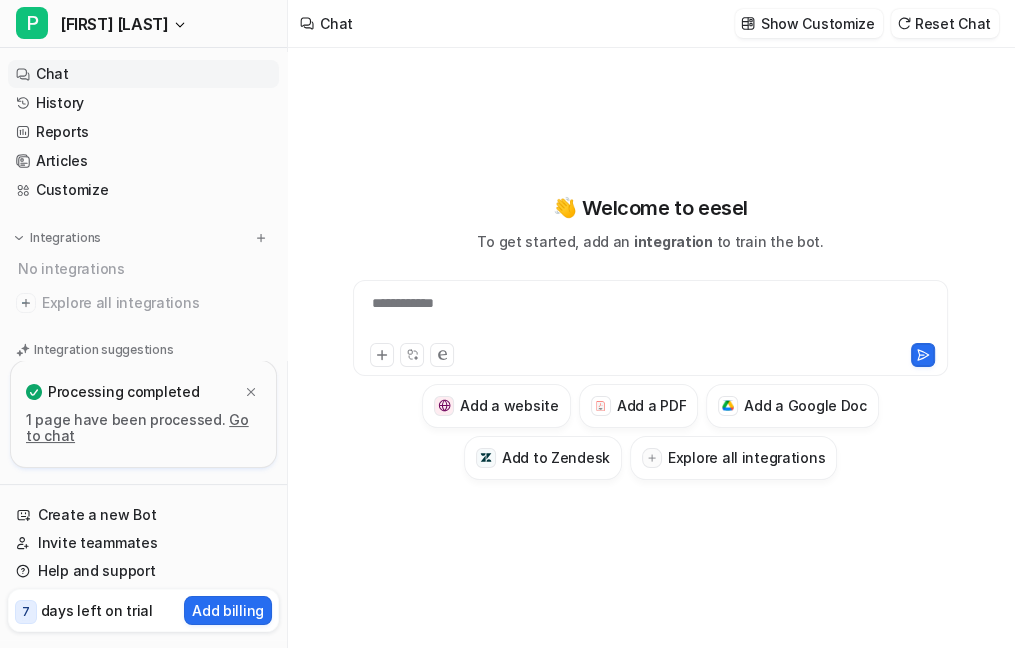 type on "**********" 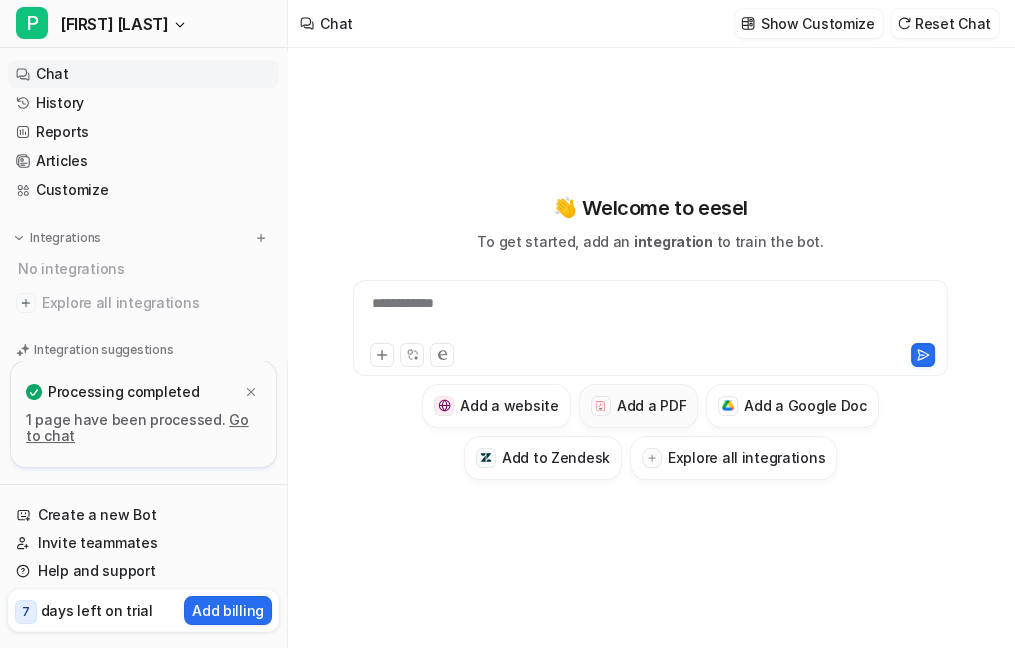 click on "Add a PDF" at bounding box center [651, 405] 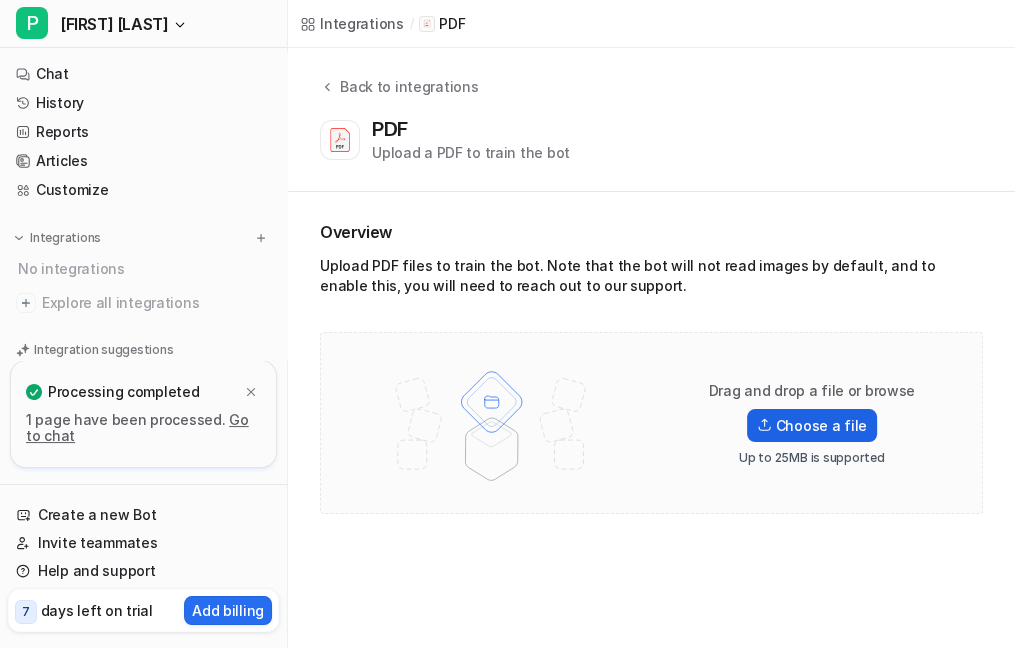 click on "Choose a file" at bounding box center [812, 425] 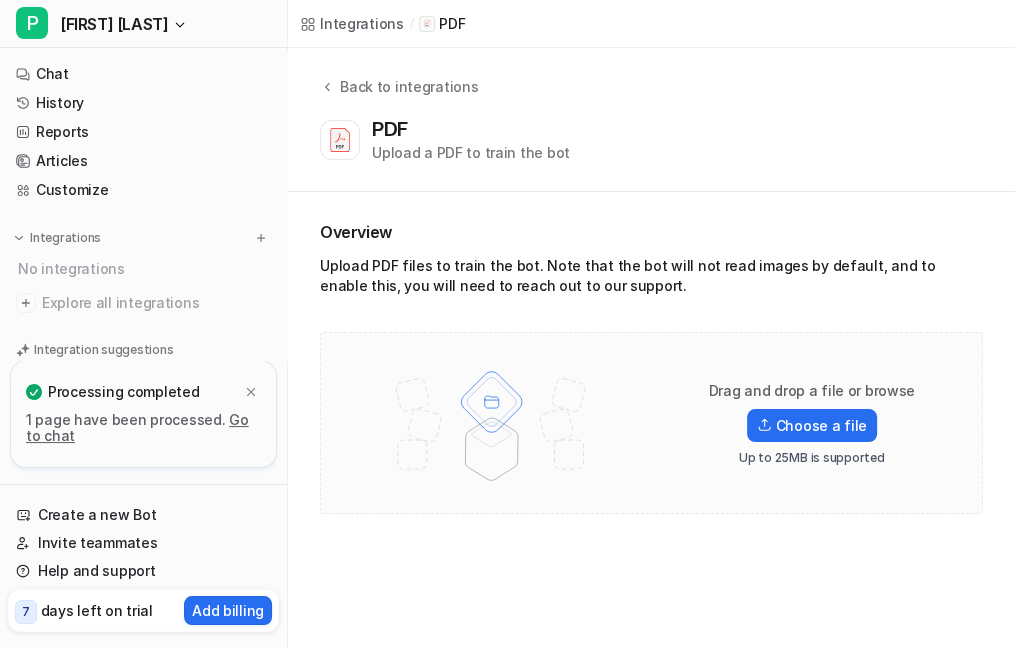 click on "Go to chat" at bounding box center (137, 427) 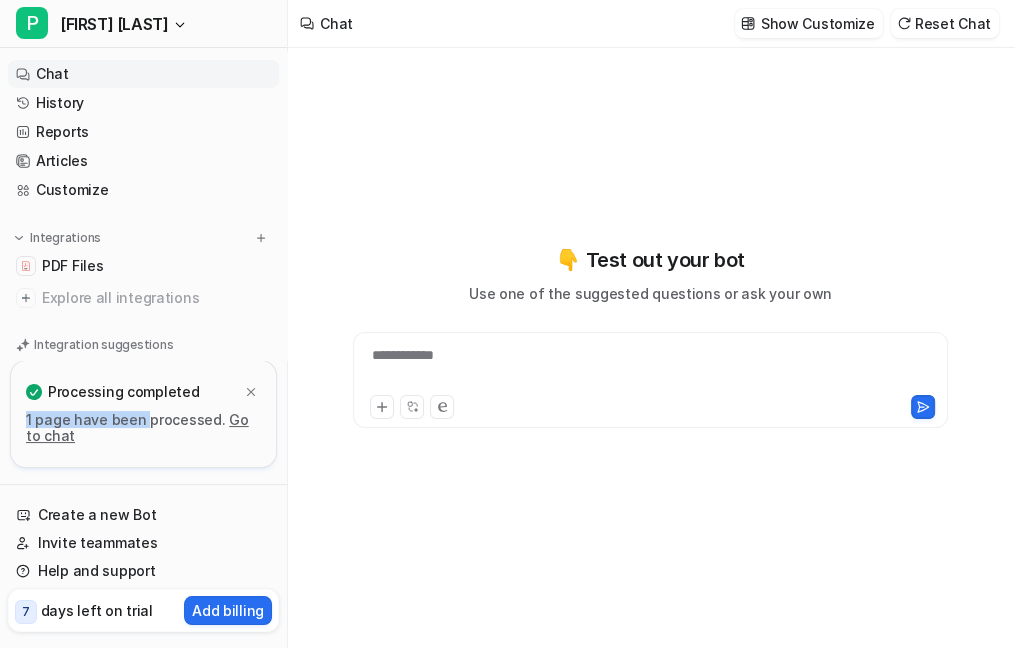drag, startPoint x: 144, startPoint y: 411, endPoint x: 191, endPoint y: 407, distance: 47.169907 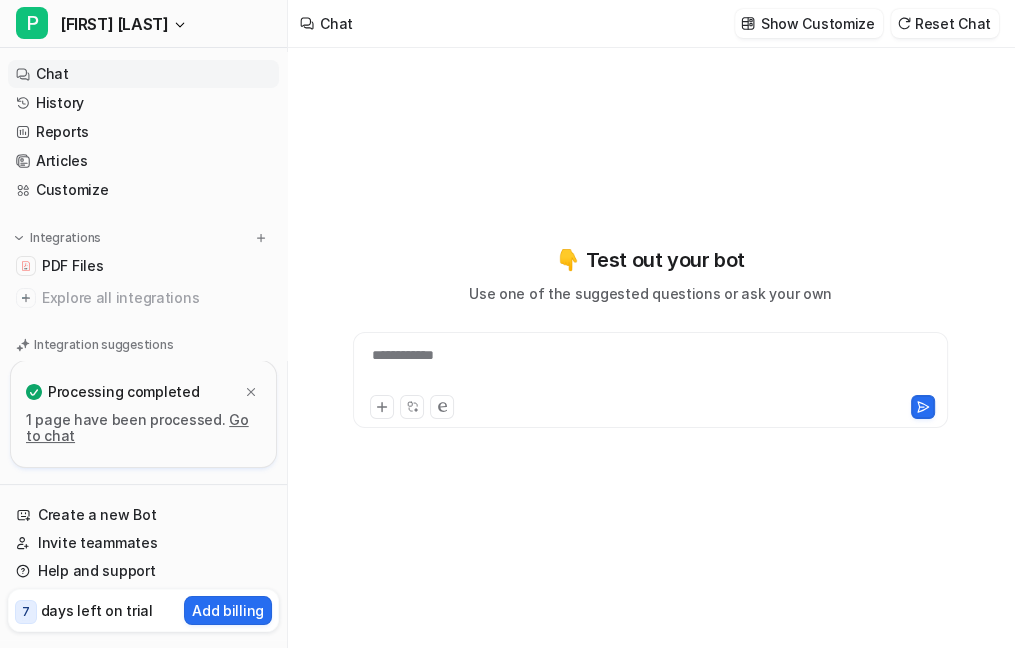 drag, startPoint x: 191, startPoint y: 407, endPoint x: 432, endPoint y: 456, distance: 245.93088 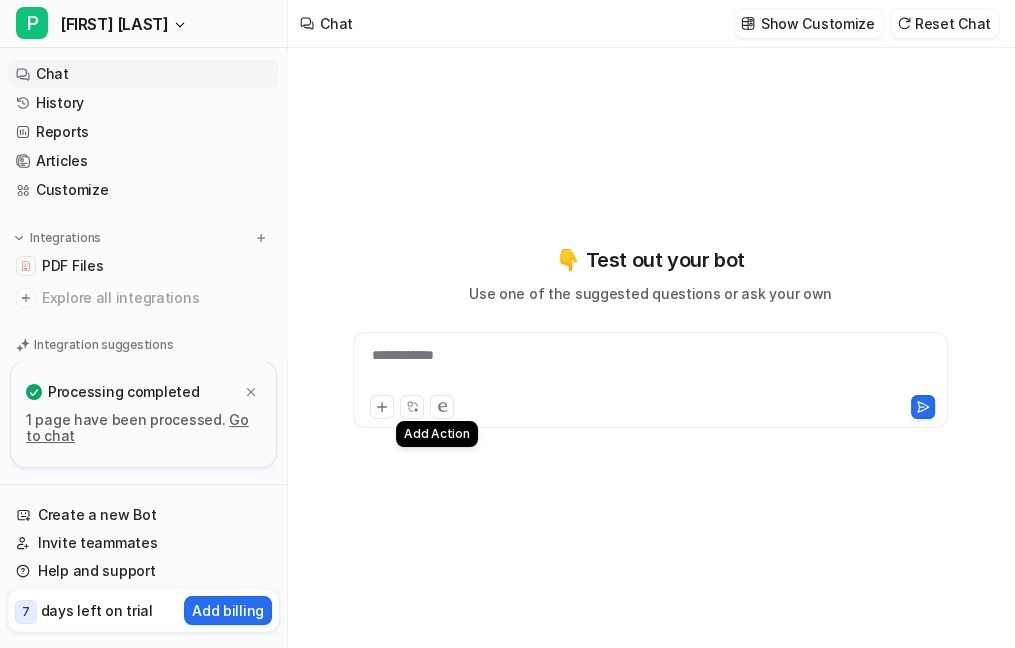 click at bounding box center (412, 407) 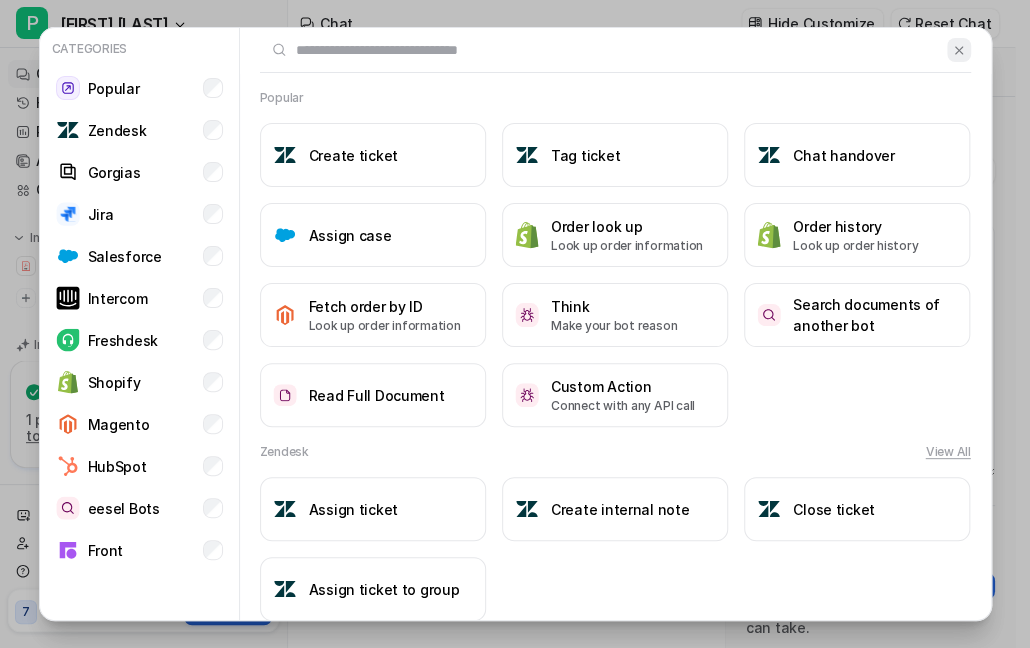 click at bounding box center [958, 50] 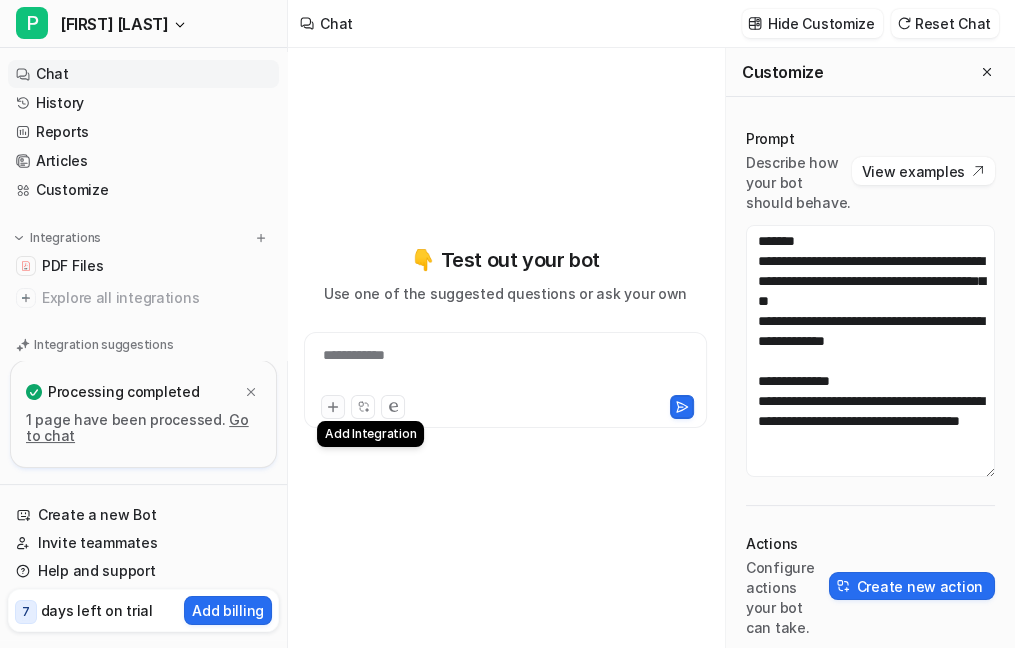 click 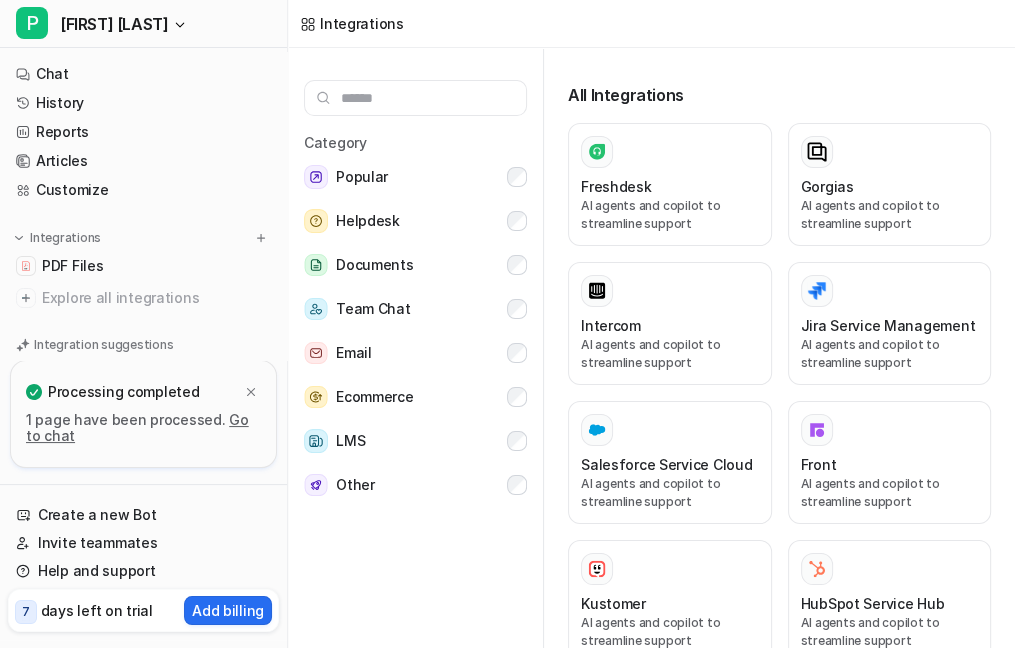 scroll, scrollTop: 11, scrollLeft: 0, axis: vertical 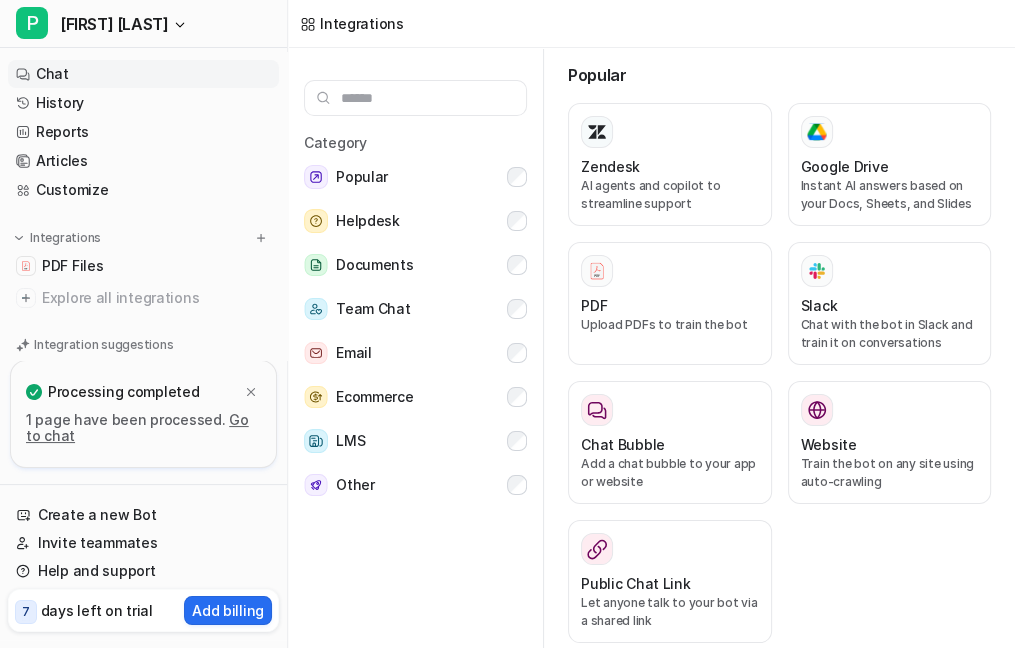 click on "Chat" at bounding box center [143, 74] 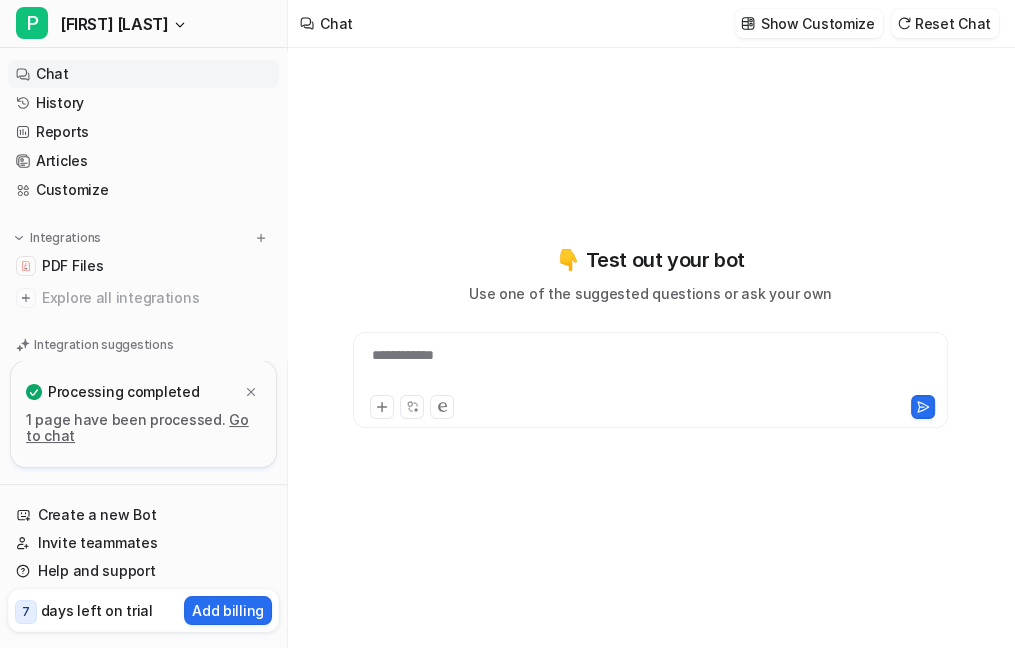 scroll, scrollTop: 31, scrollLeft: 0, axis: vertical 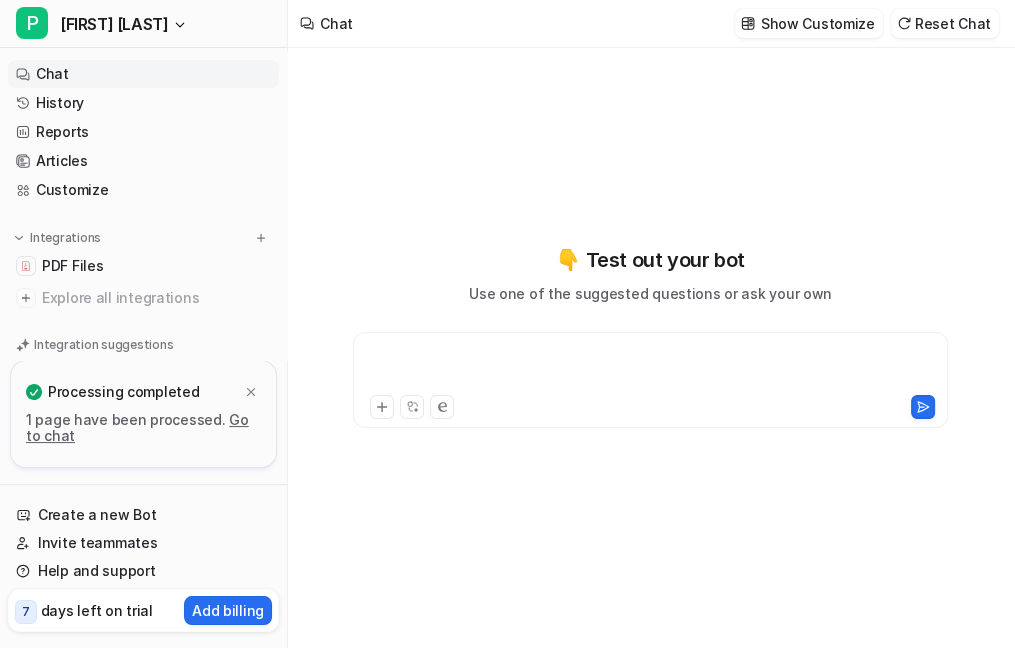 click at bounding box center [651, 368] 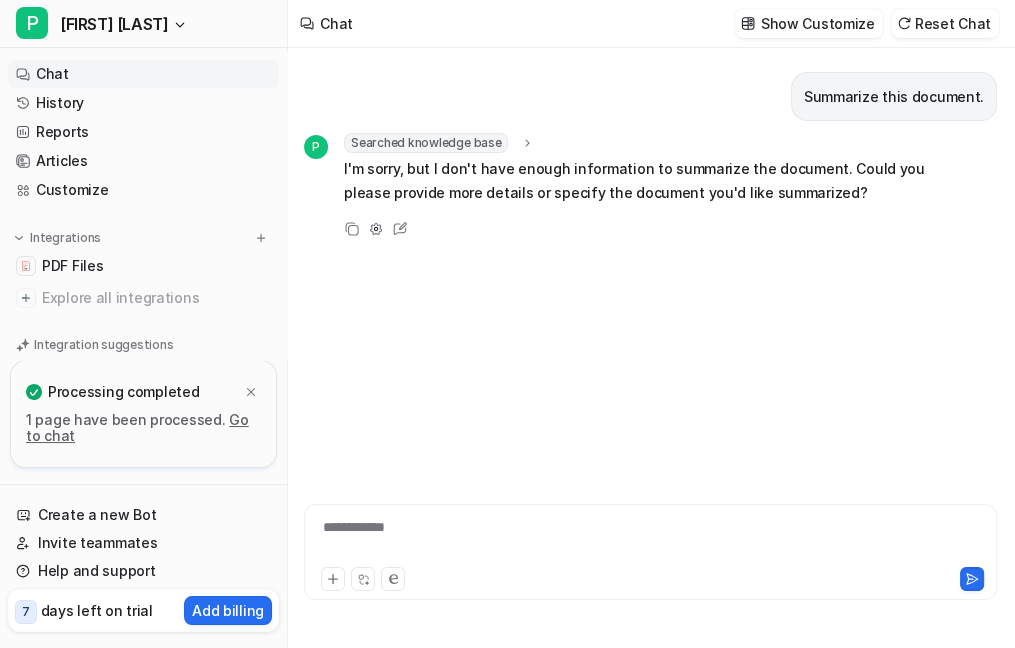 scroll, scrollTop: 0, scrollLeft: 0, axis: both 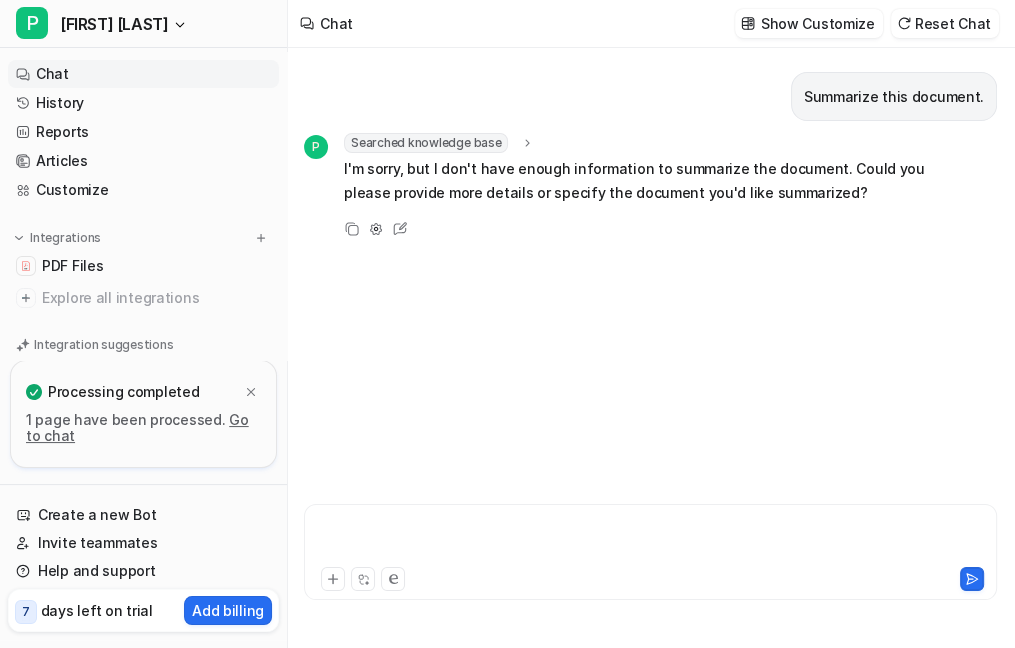 type 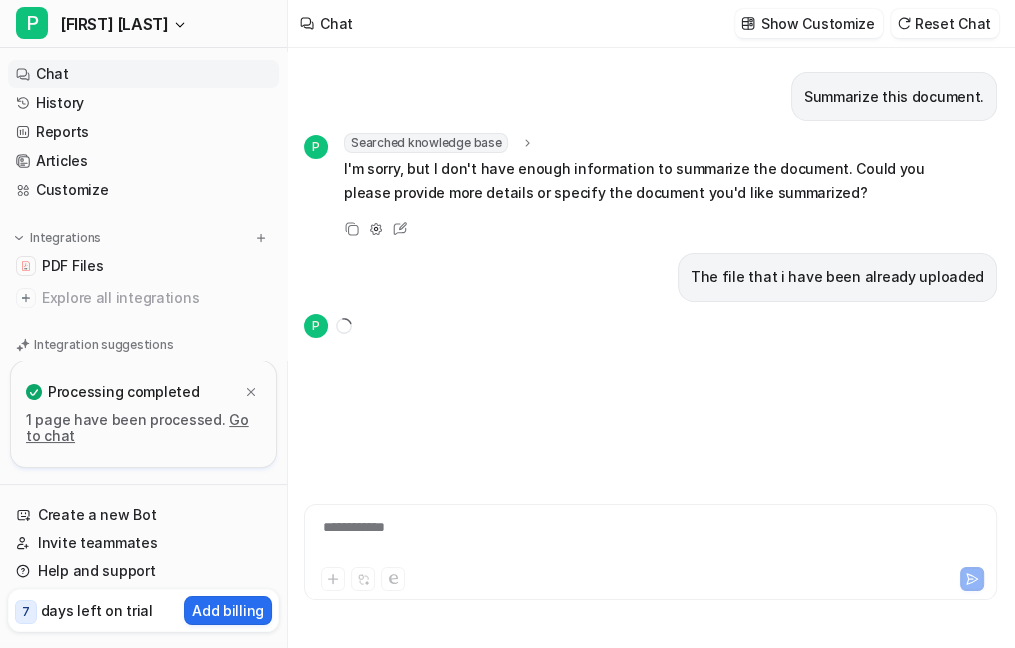 scroll, scrollTop: 31, scrollLeft: 0, axis: vertical 